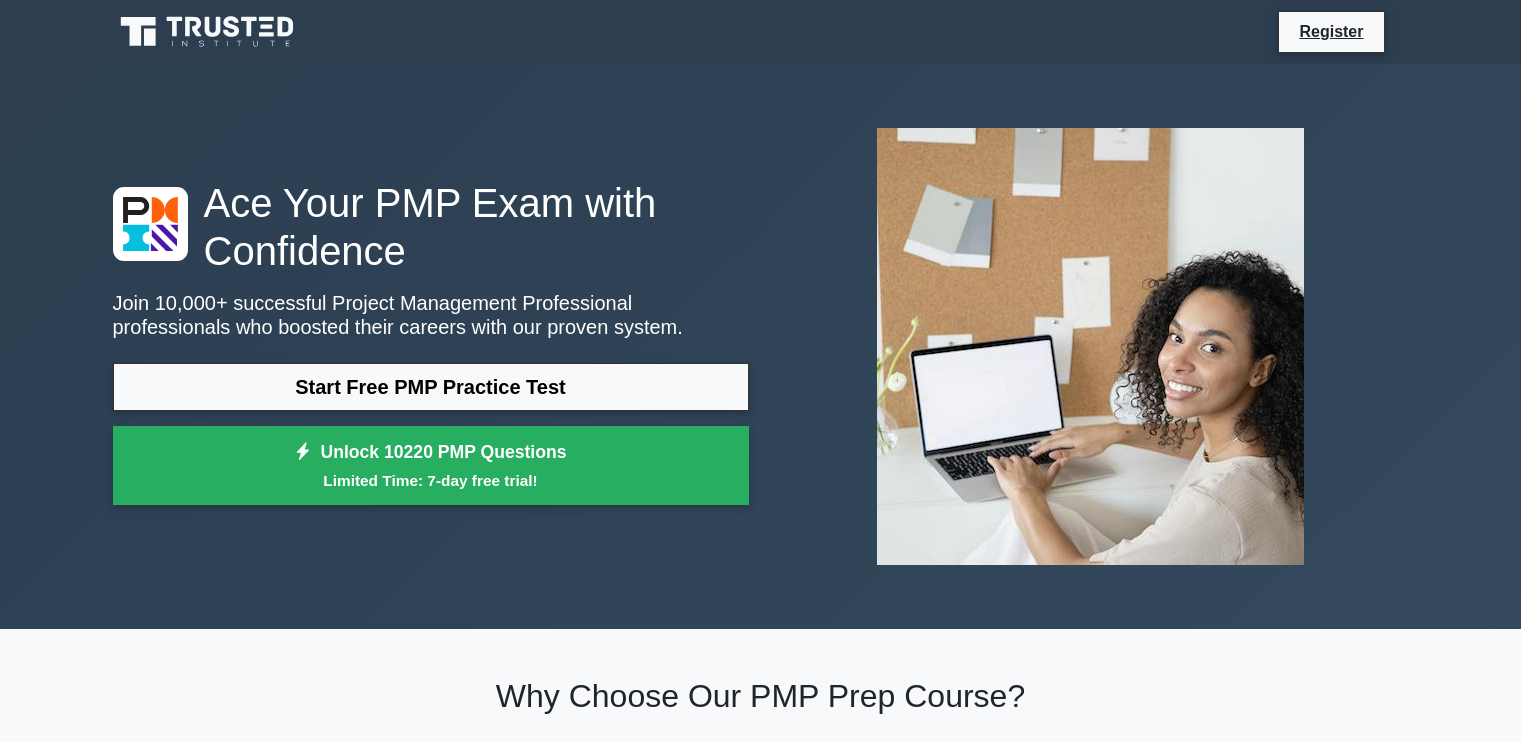 scroll, scrollTop: 0, scrollLeft: 0, axis: both 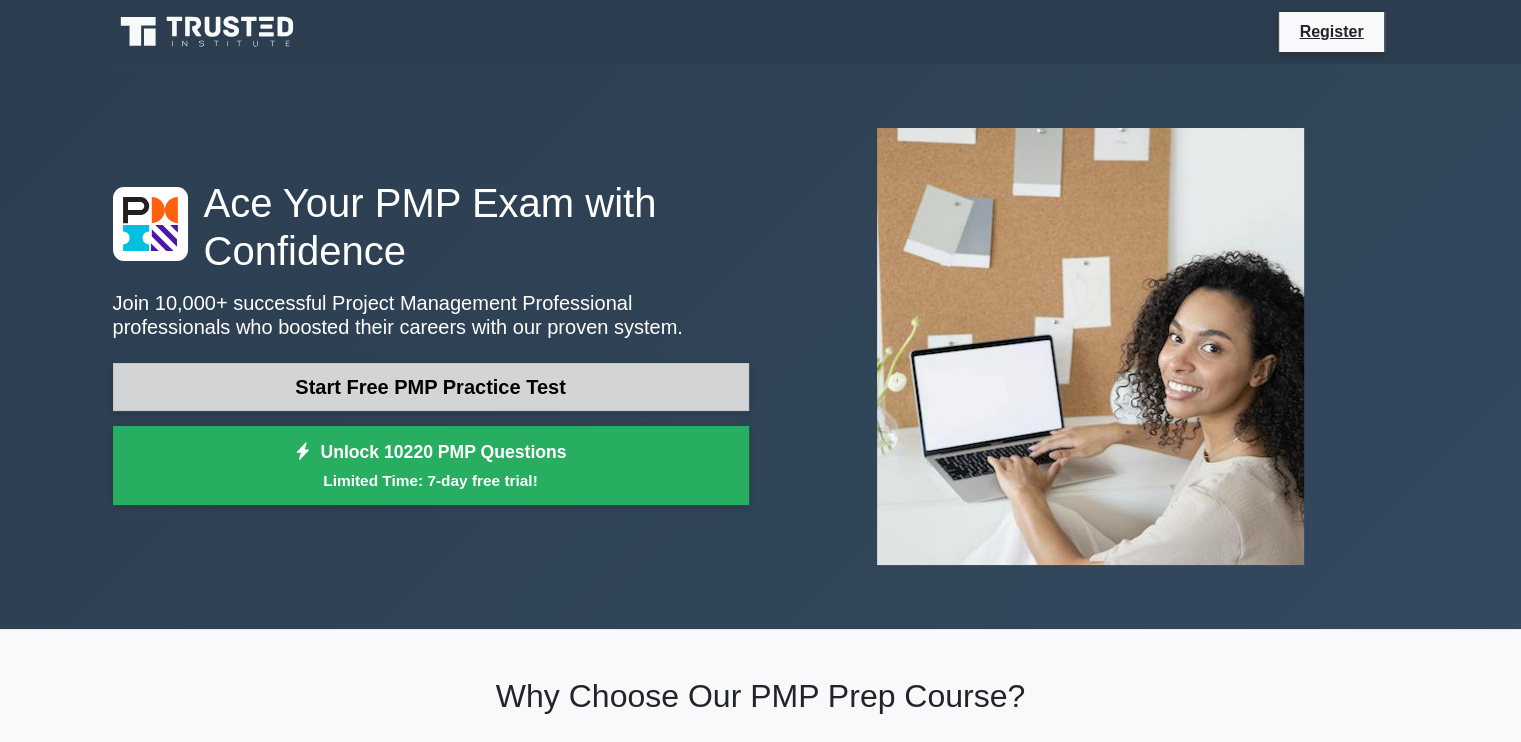 click on "Start Free PMP Practice Test" at bounding box center [431, 387] 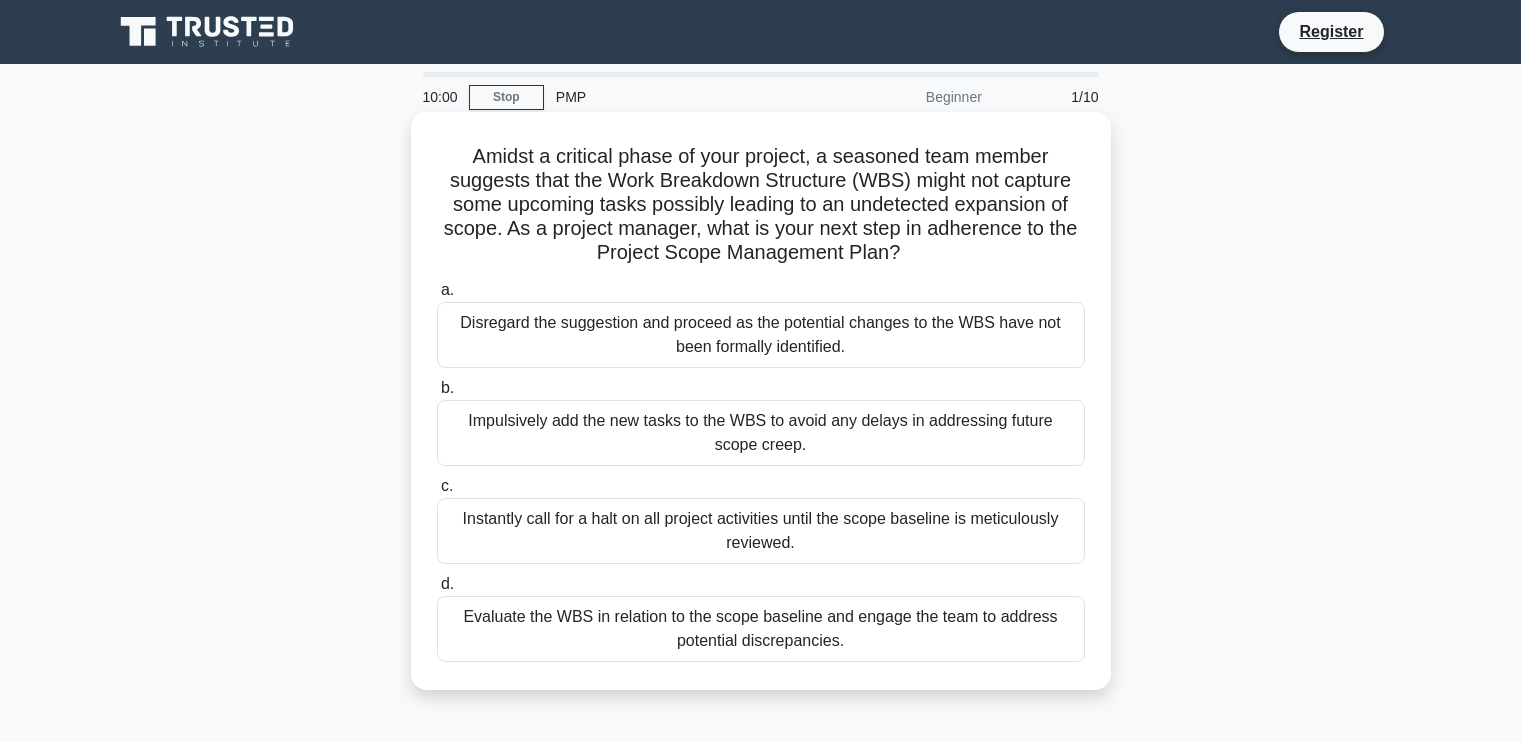 scroll, scrollTop: 0, scrollLeft: 0, axis: both 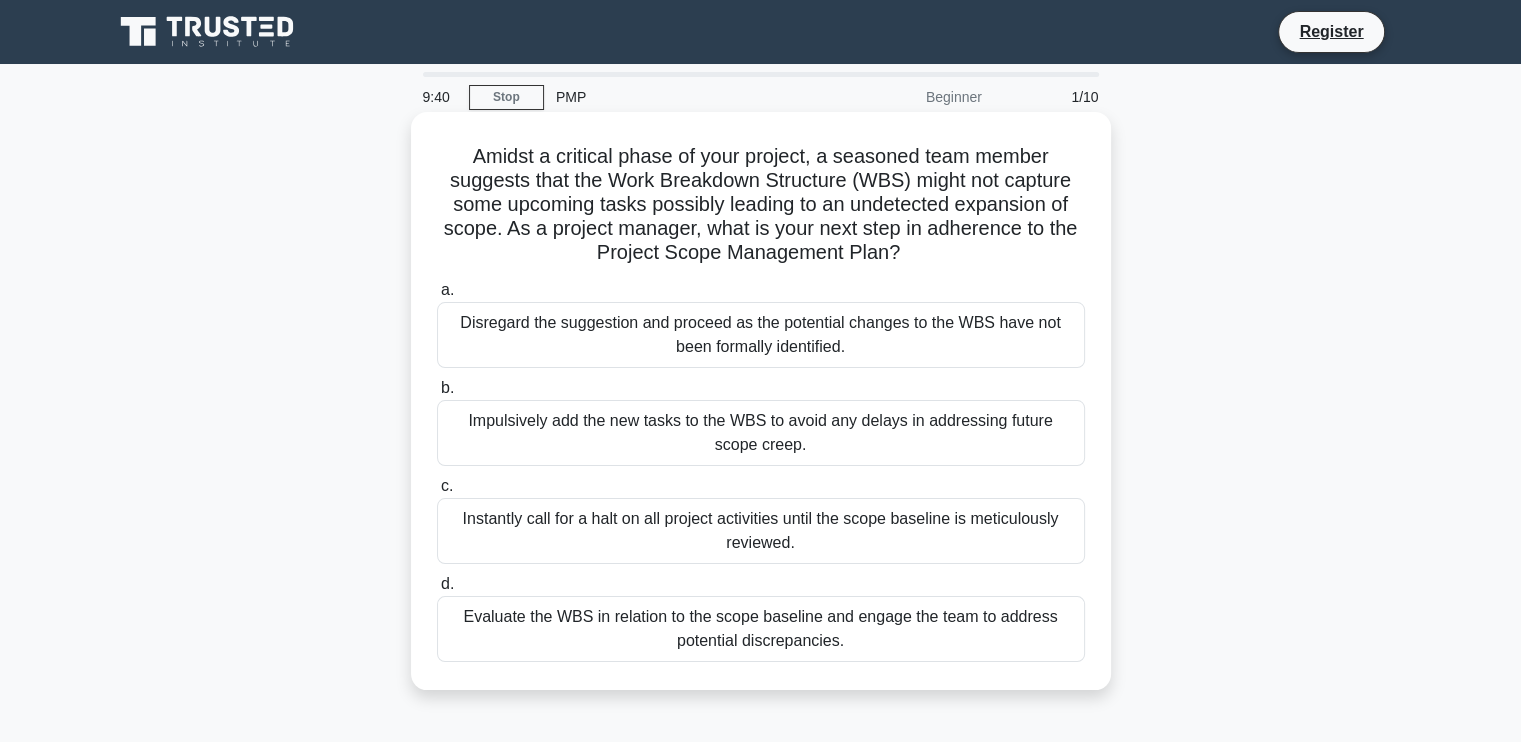 click on "Impulsively add the new tasks to the WBS to avoid any delays in addressing future scope creep." at bounding box center (761, 433) 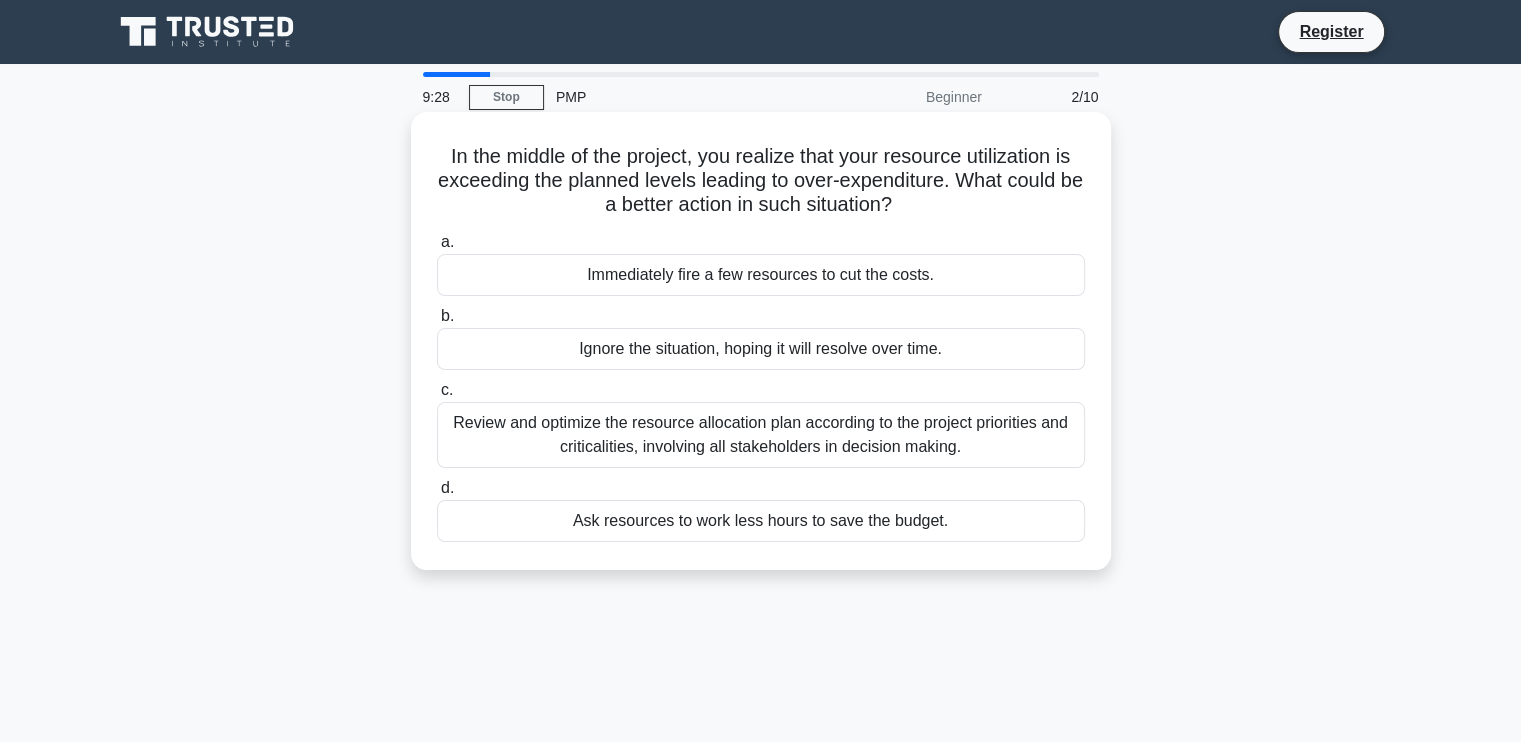 click on "Immediately fire a few resources to cut the costs." at bounding box center [761, 275] 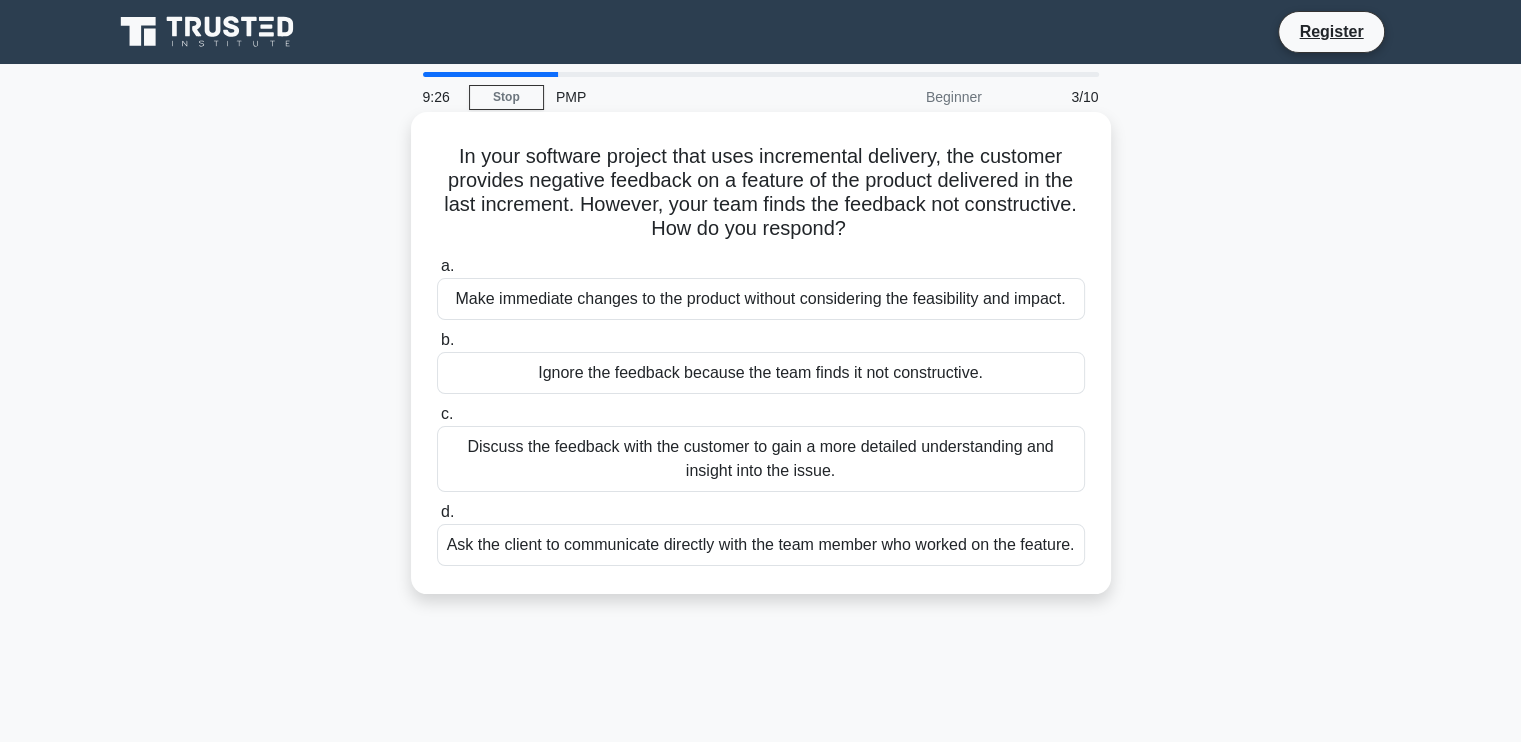click on "Discuss the feedback with the customer to gain a more detailed understanding and insight into the issue." at bounding box center [761, 459] 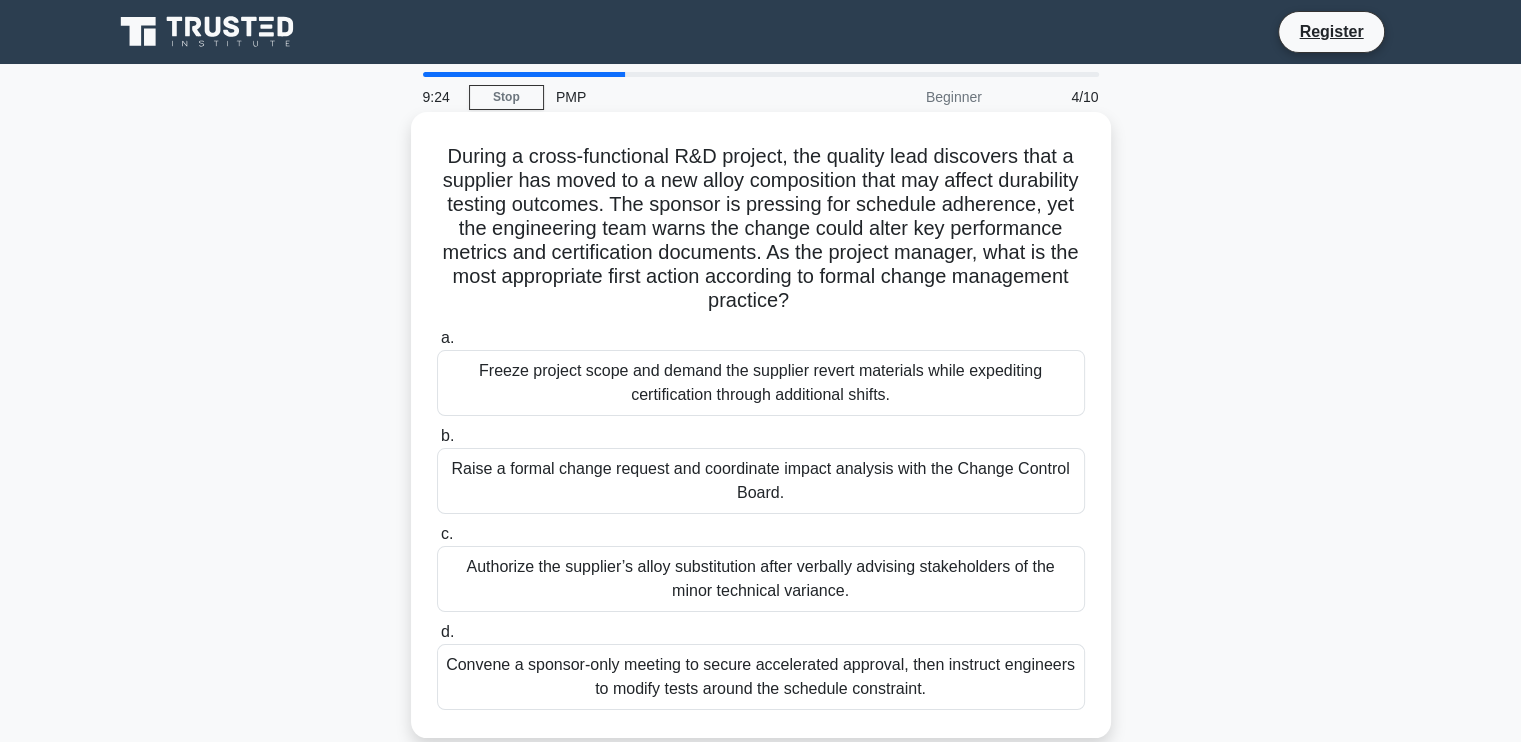 click on "Freeze project scope and demand the supplier revert materials while expediting certification through additional shifts." at bounding box center [761, 383] 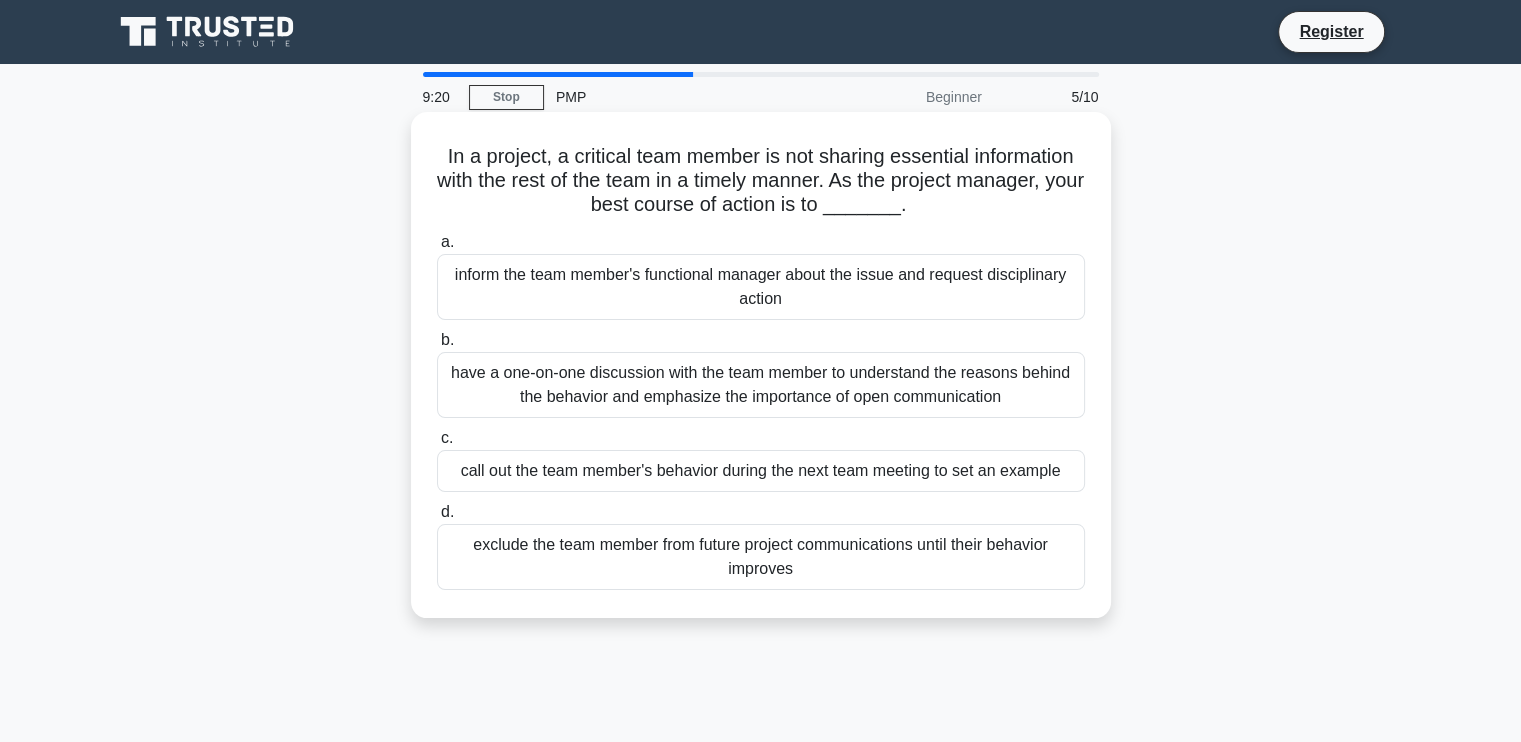 click on "exclude the team member from future project communications until their behavior improves" at bounding box center [761, 557] 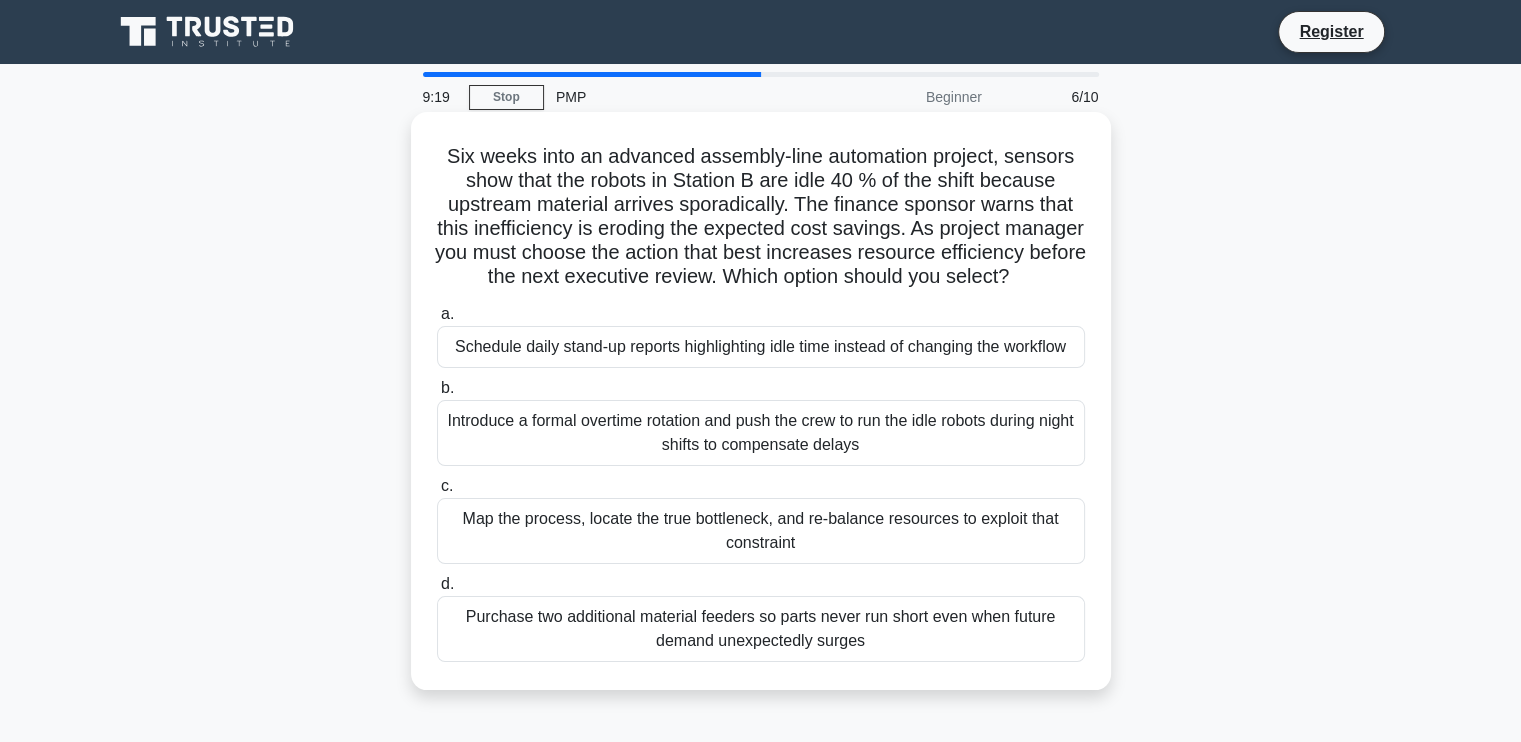 click on "Schedule daily stand-up reports highlighting idle time instead of changing the workflow" at bounding box center [761, 347] 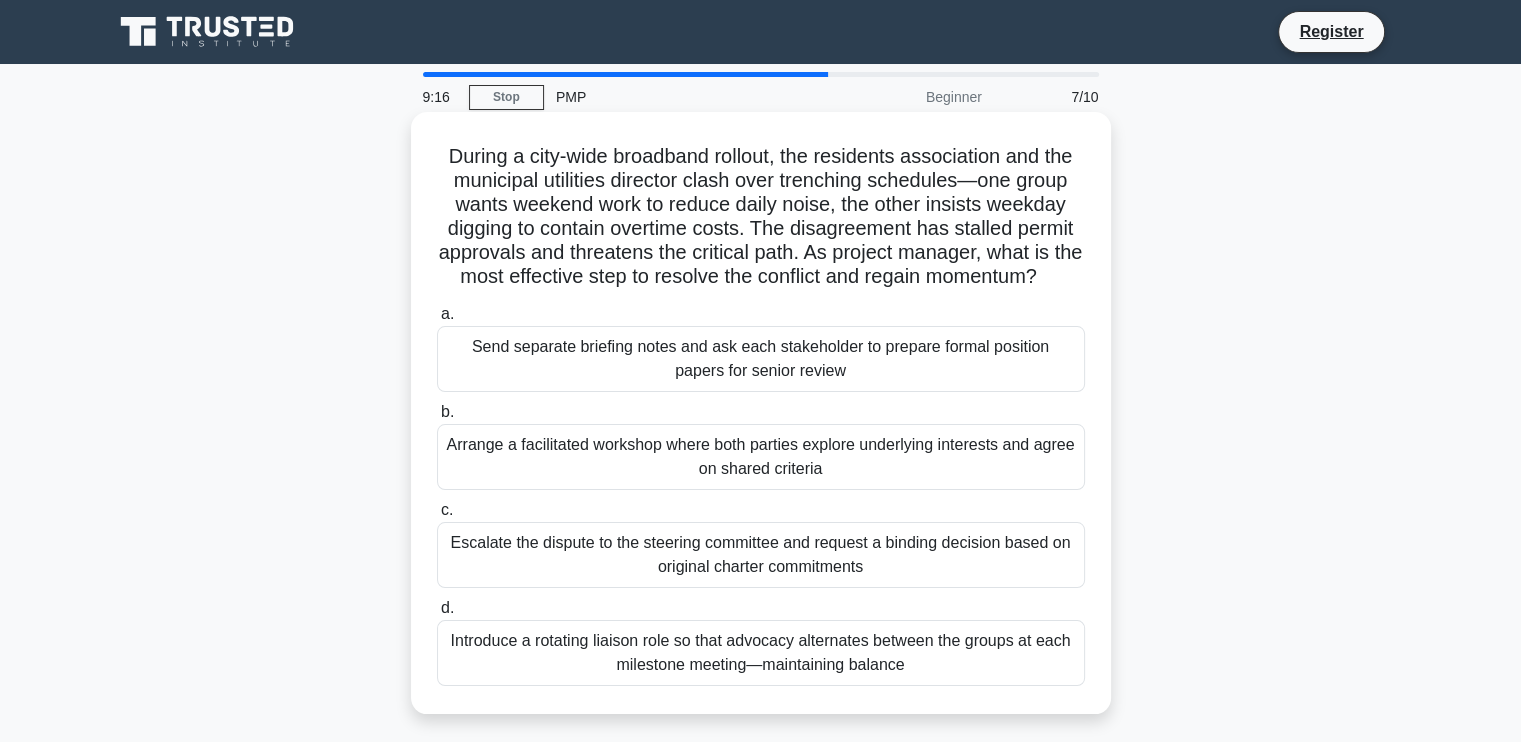 click on "Arrange a facilitated workshop where both parties explore underlying interests and agree on shared criteria" at bounding box center [761, 457] 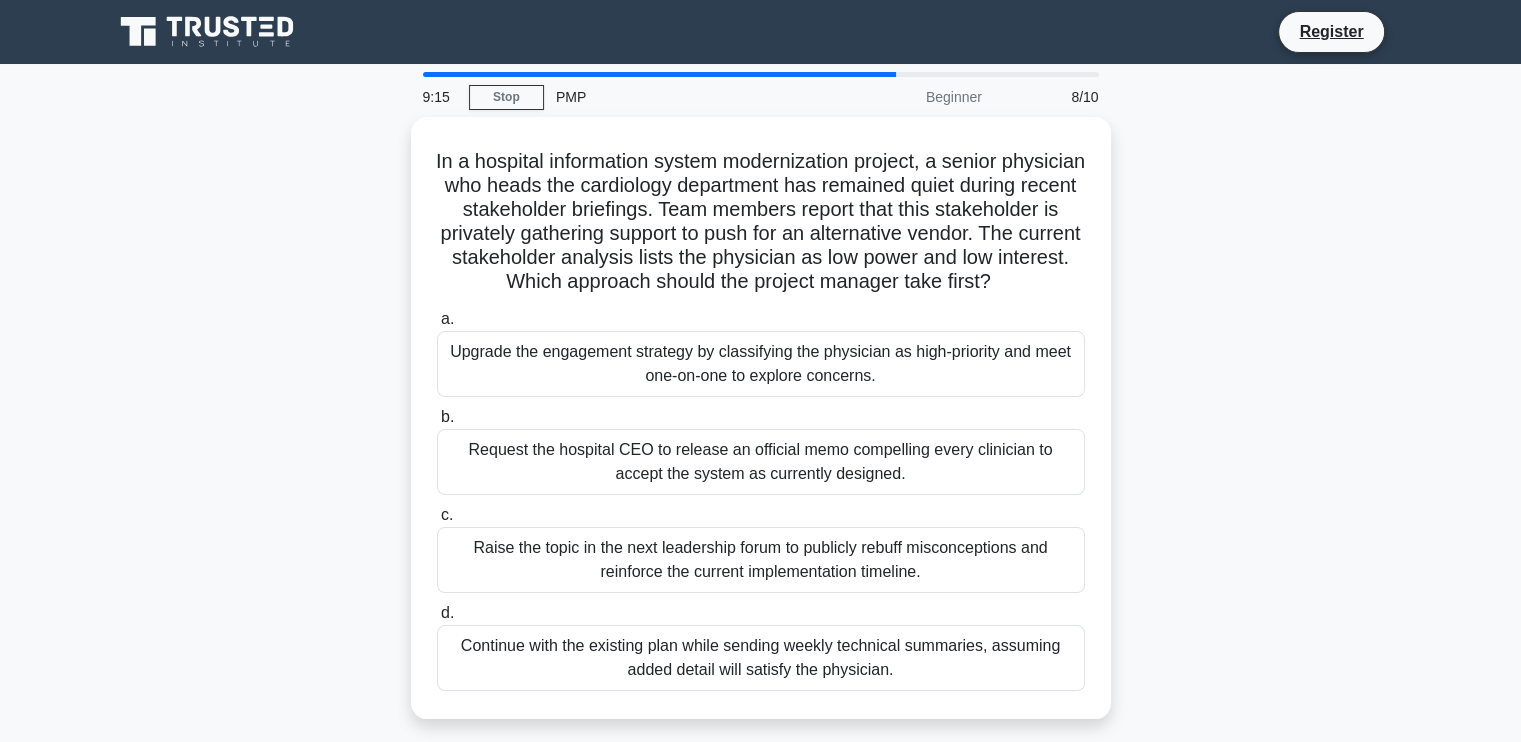 click on "Request the hospital CEO to release an official memo compelling every clinician to accept the system as currently designed." at bounding box center (761, 462) 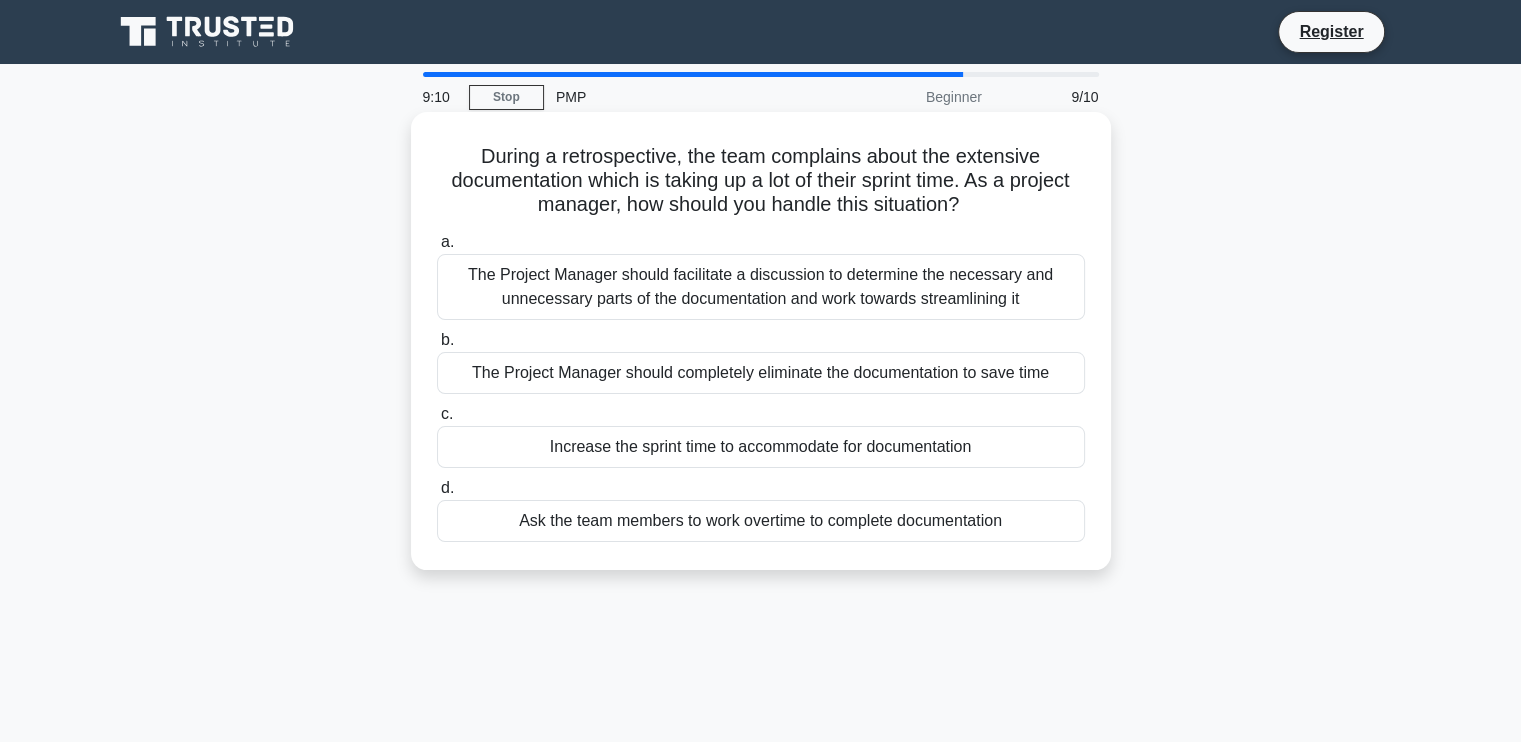 click on "The Project Manager should completely eliminate the documentation to save time" at bounding box center (761, 373) 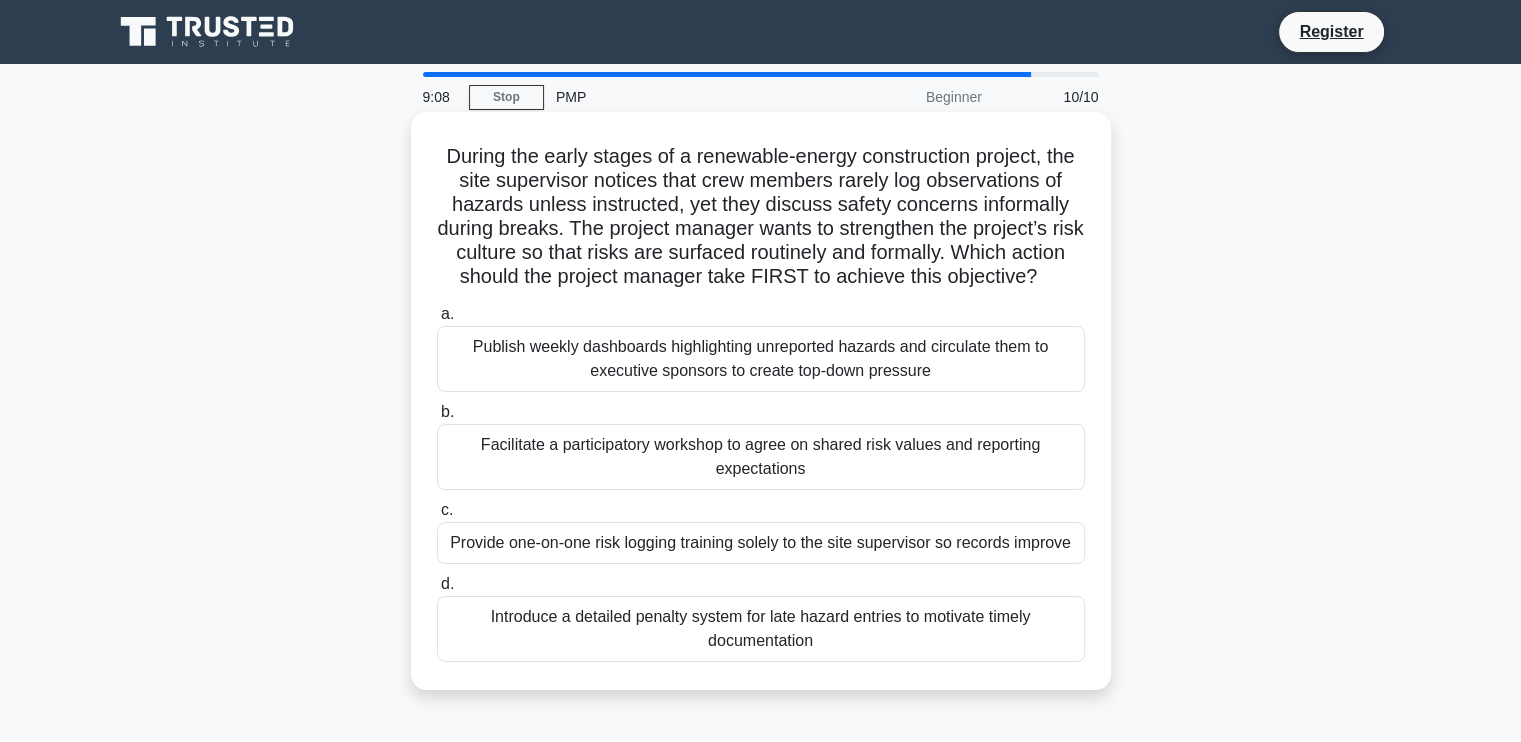 click on "Facilitate a participatory workshop to agree on shared risk values and reporting expectations" at bounding box center (761, 457) 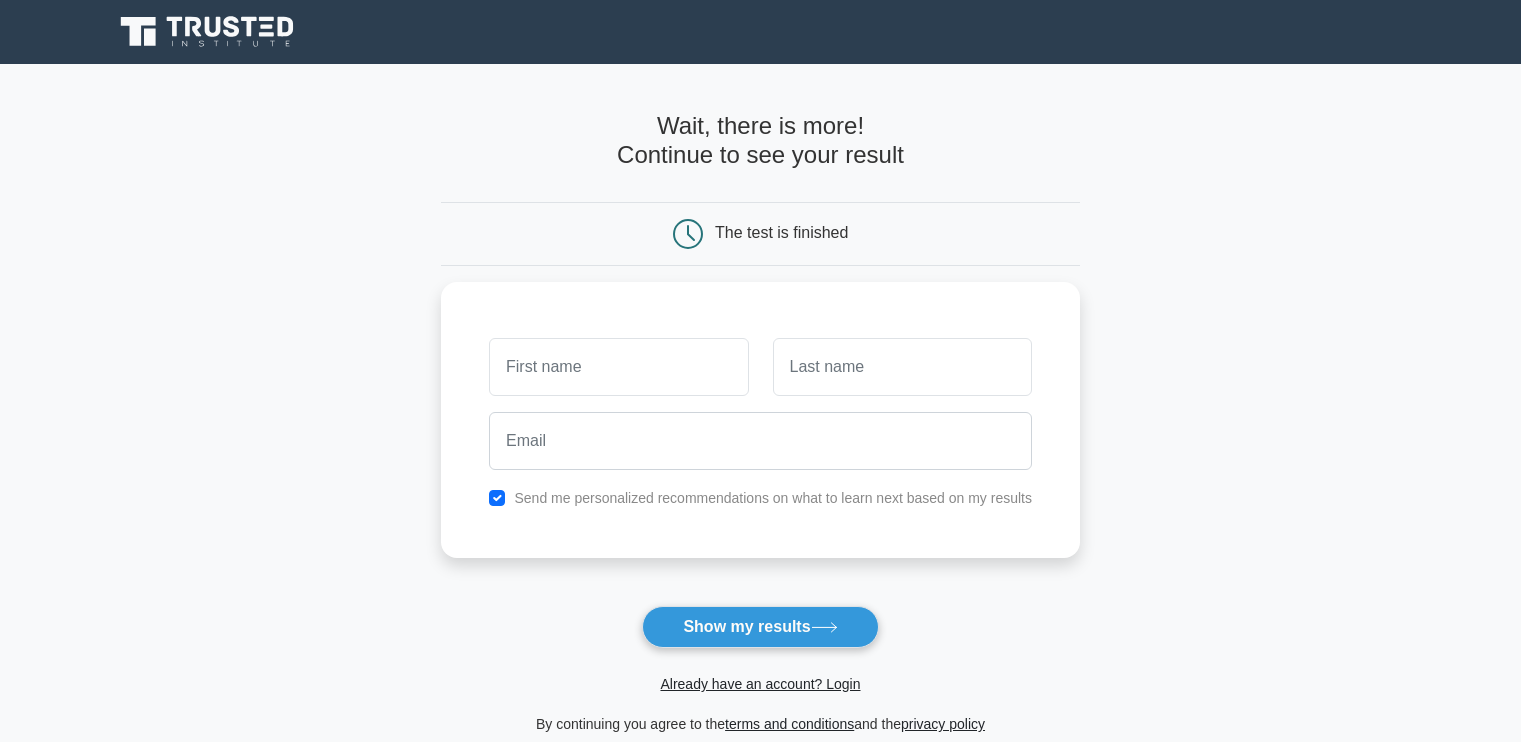 scroll, scrollTop: 0, scrollLeft: 0, axis: both 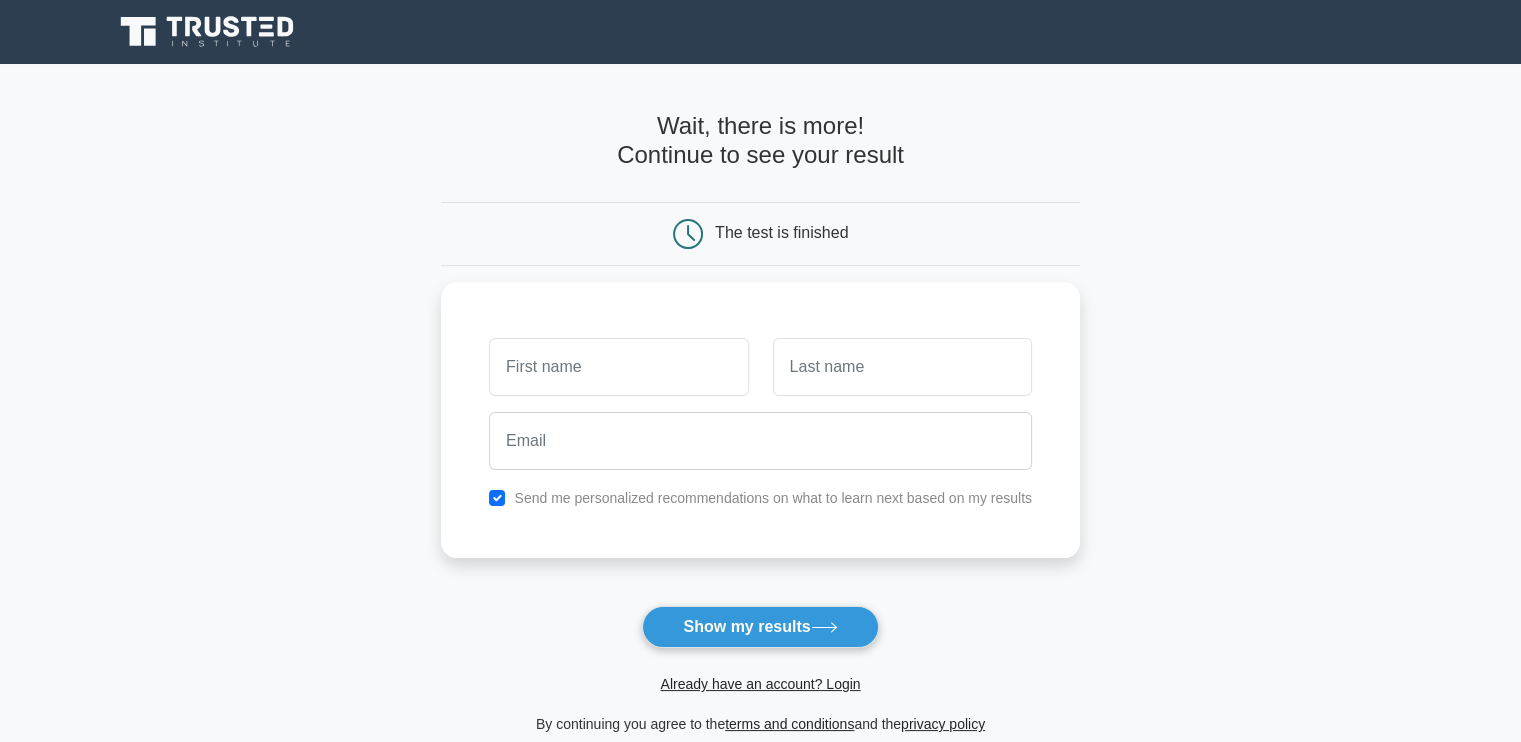 drag, startPoint x: 943, startPoint y: 154, endPoint x: 624, endPoint y: 127, distance: 320.1406 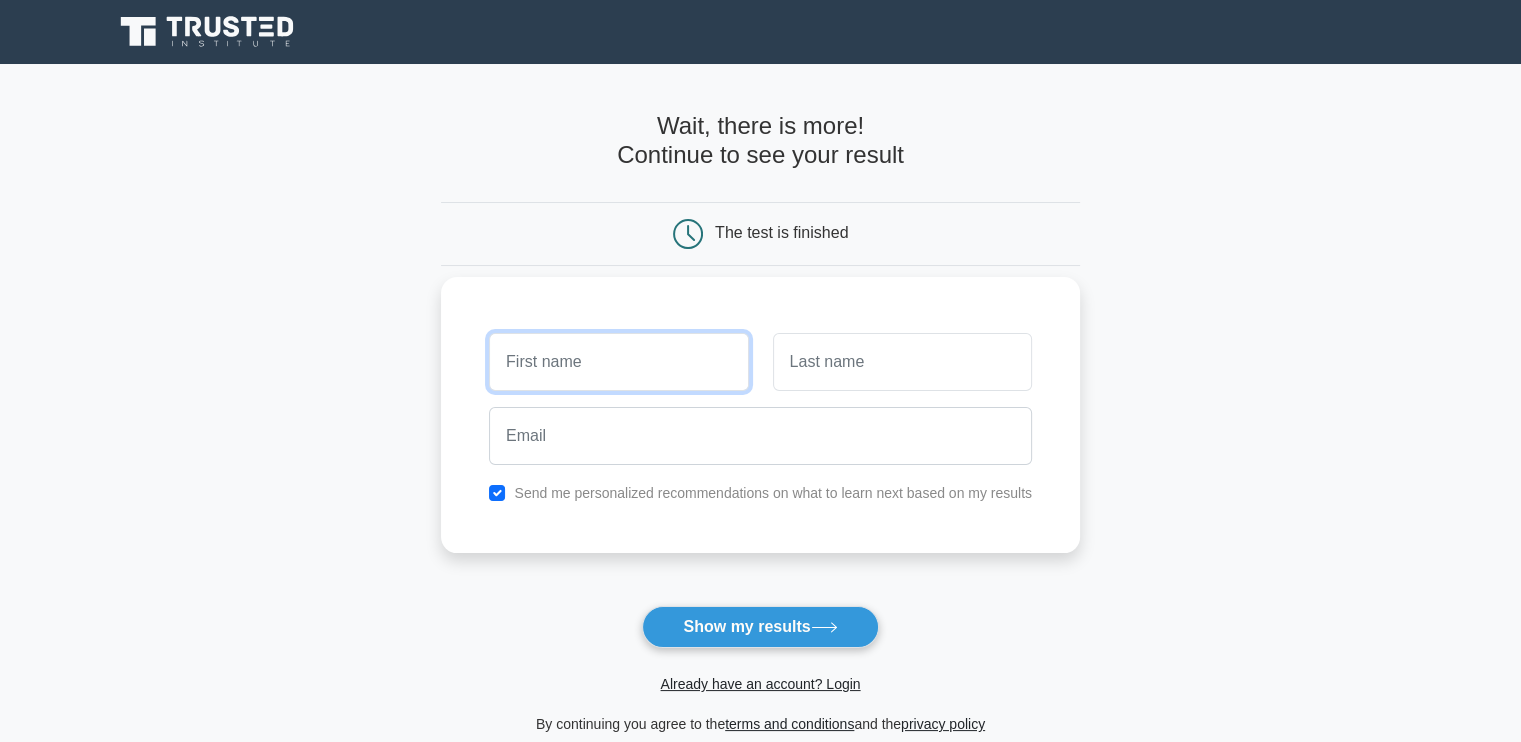 click at bounding box center (618, 362) 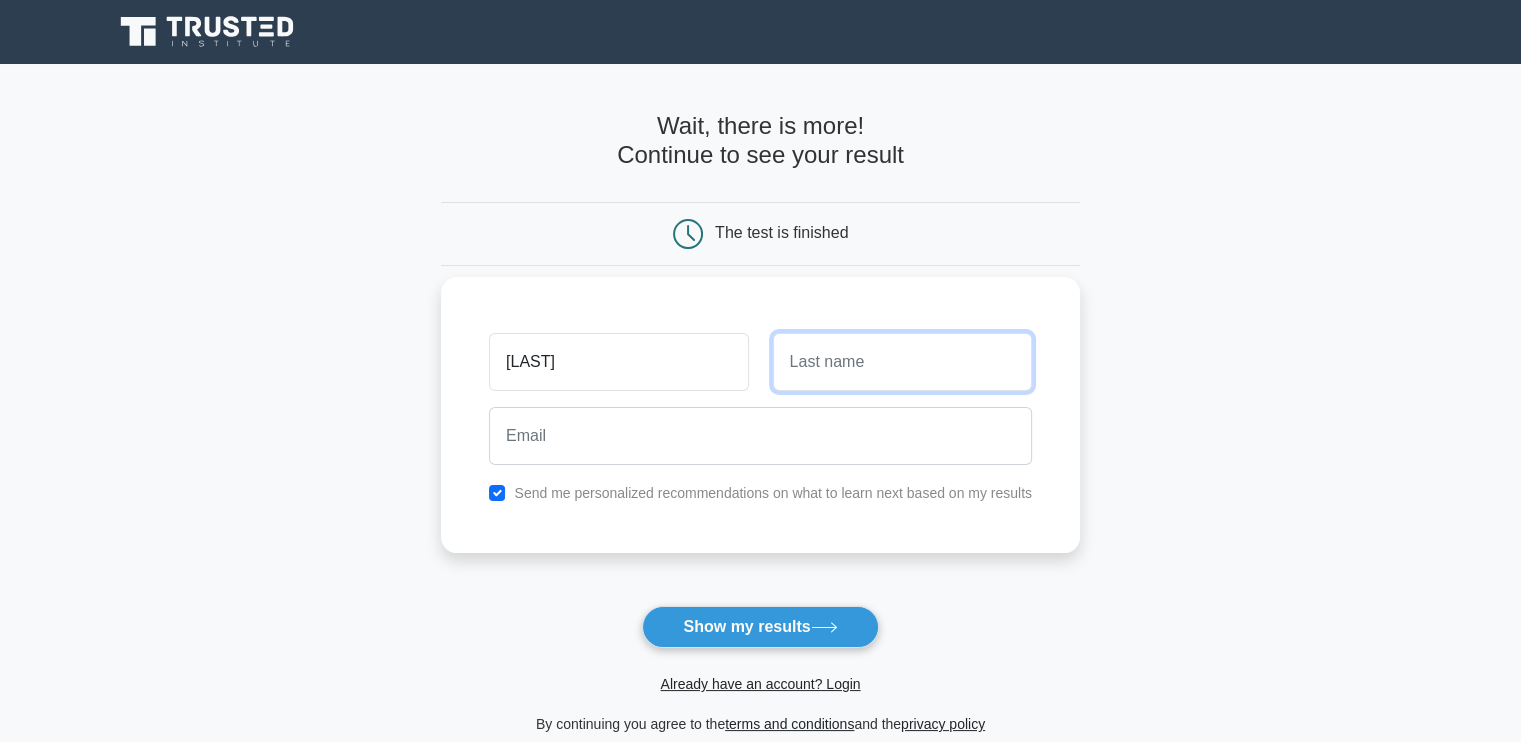click at bounding box center (902, 362) 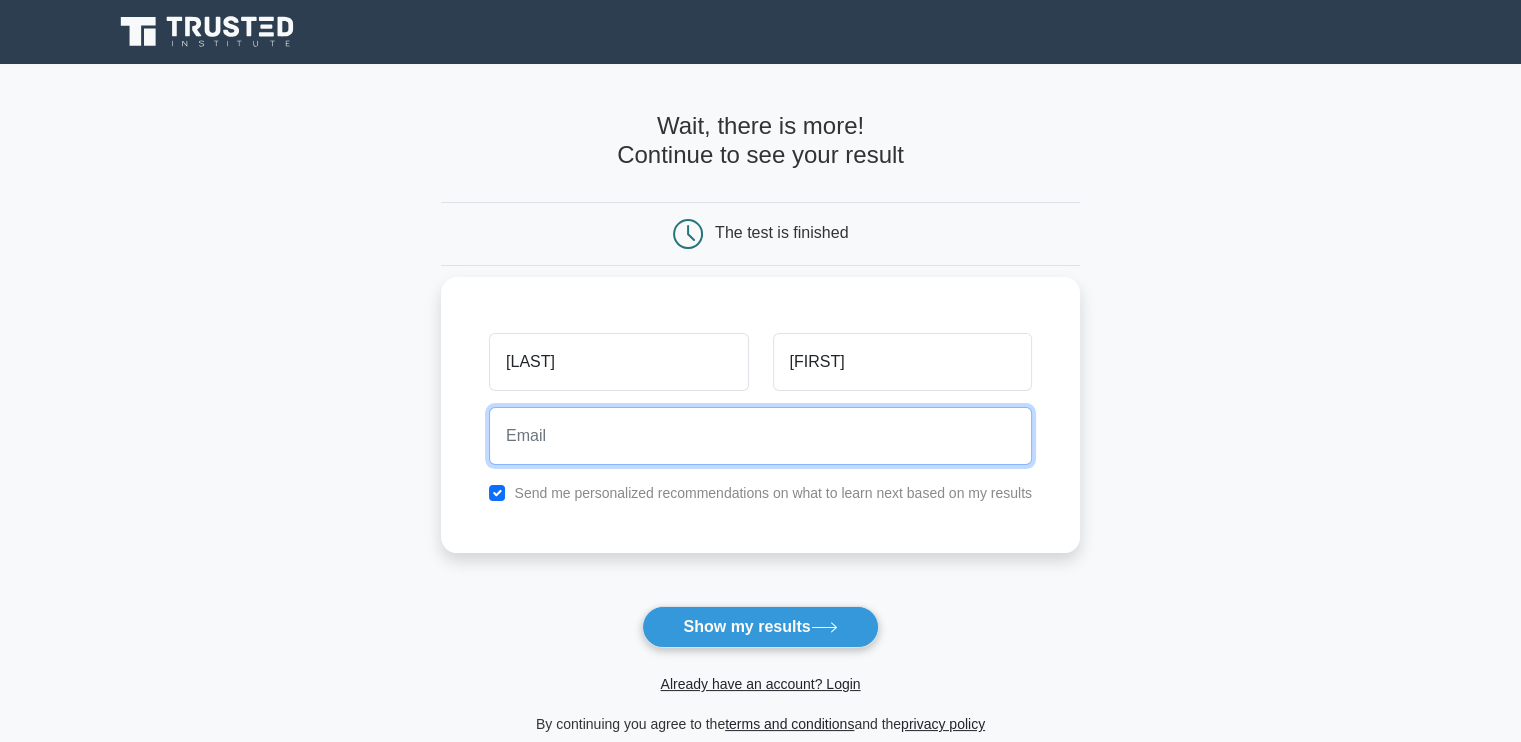 click at bounding box center (760, 436) 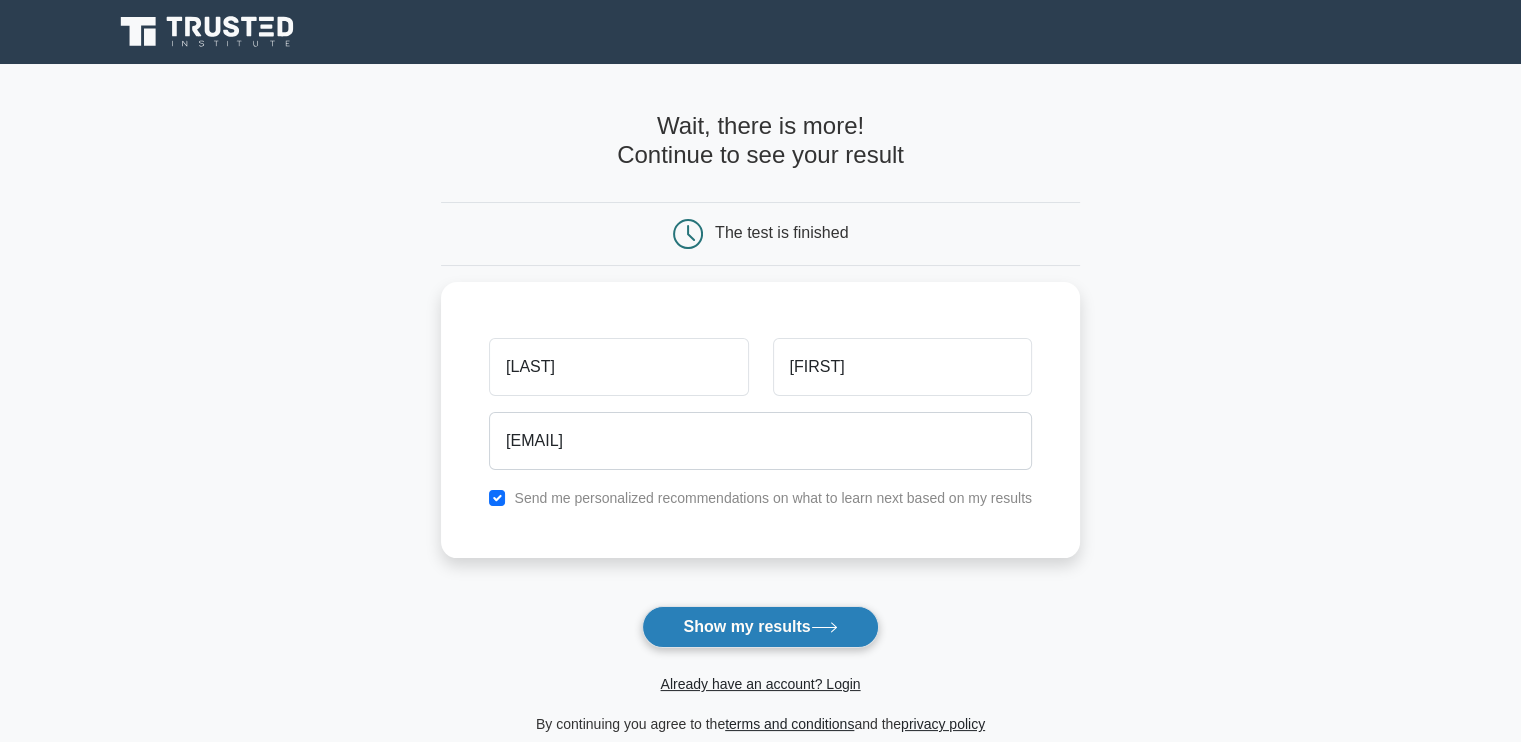 click on "Show my results" at bounding box center [760, 627] 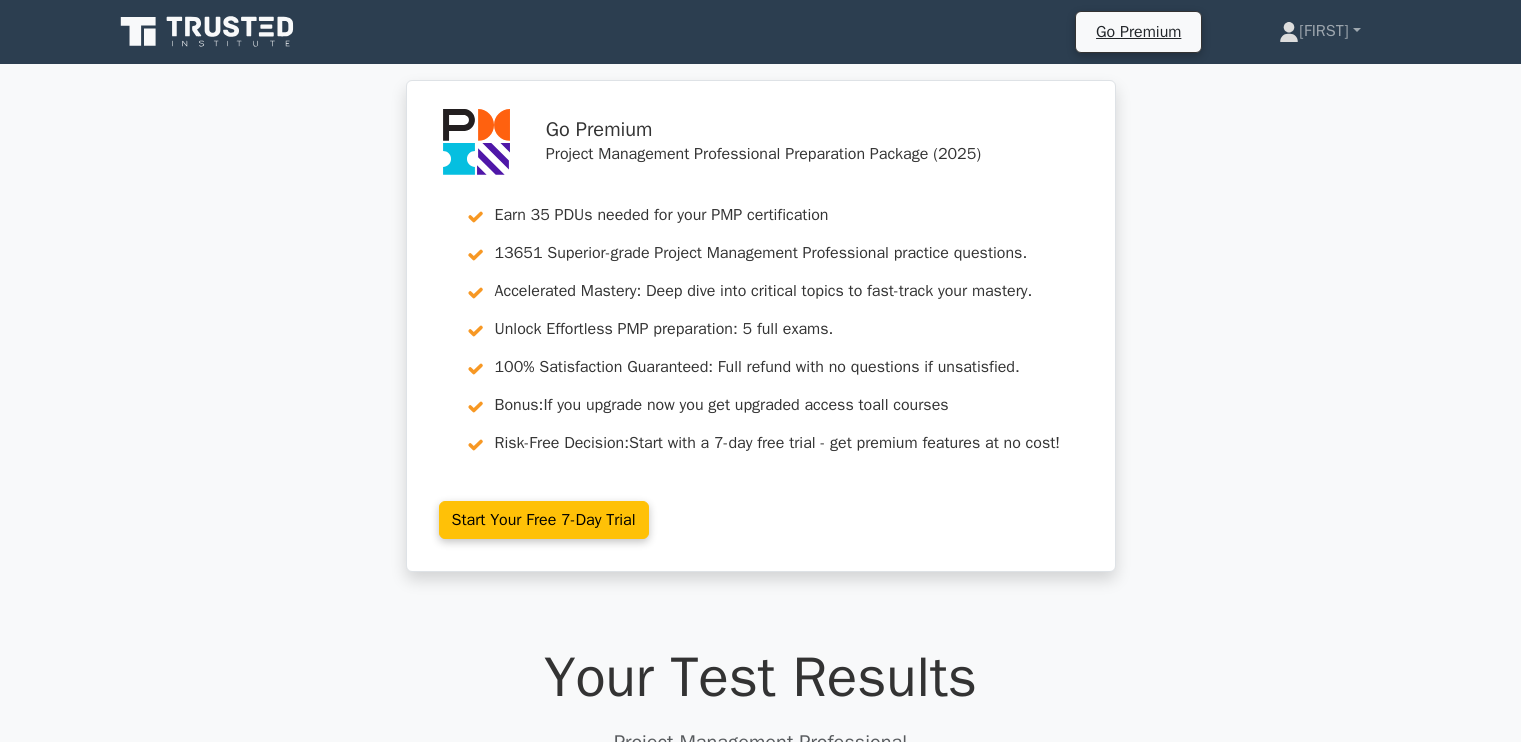 scroll, scrollTop: 0, scrollLeft: 0, axis: both 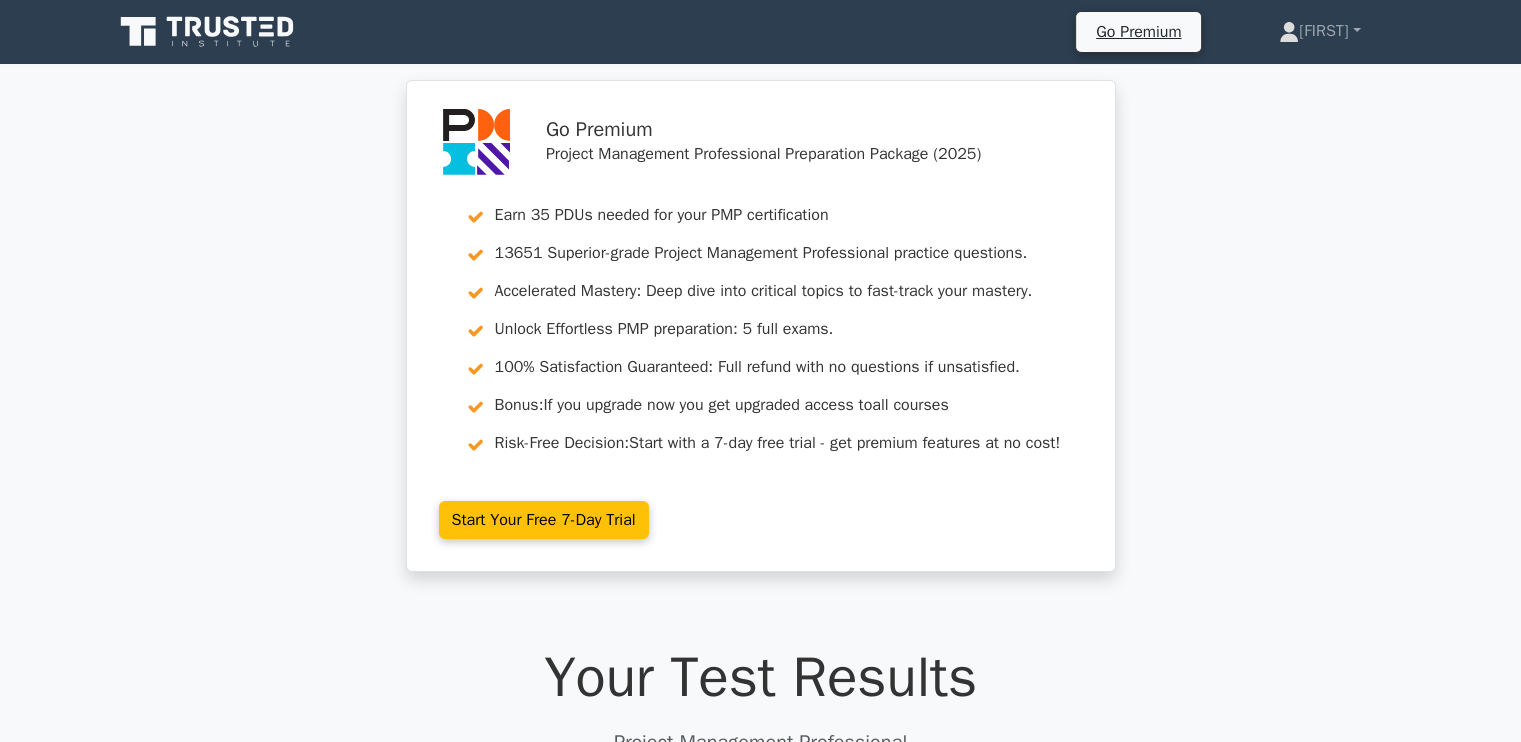 click on "Go Premium
Project Management Professional Preparation Package (2025)
Earn 35 PDUs needed for your PMP certification
13651 Superior-grade  Project Management Professional practice questions.
Accelerated Mastery: Deep dive into critical topics to fast-track your mastery.
Unlock Effortless PMP preparation: 5 full exams.
100% Satisfaction Guaranteed: Full refund with no questions if unsatisfied.
Bonus: all courses Risk-Free Decision:" at bounding box center [760, 338] 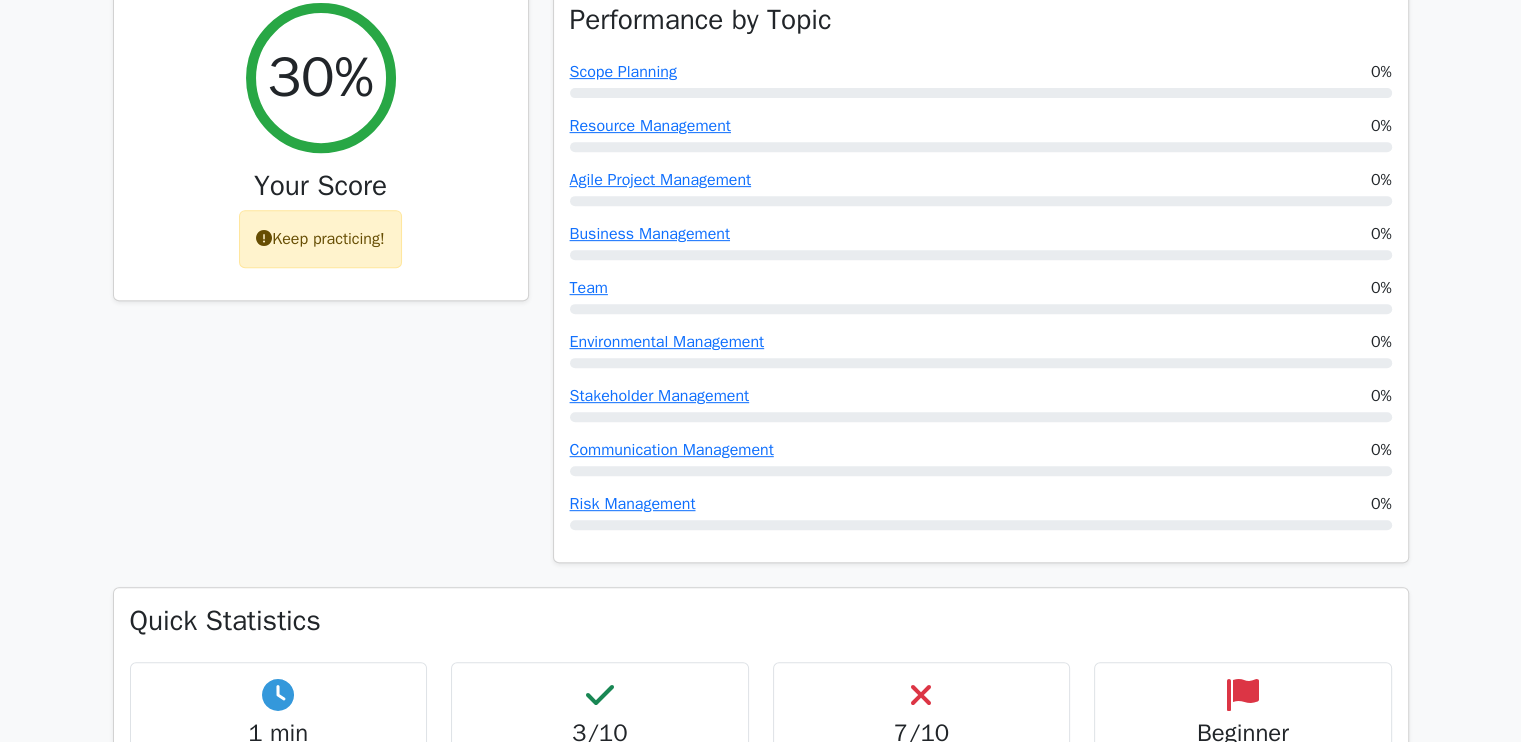 scroll, scrollTop: 620, scrollLeft: 0, axis: vertical 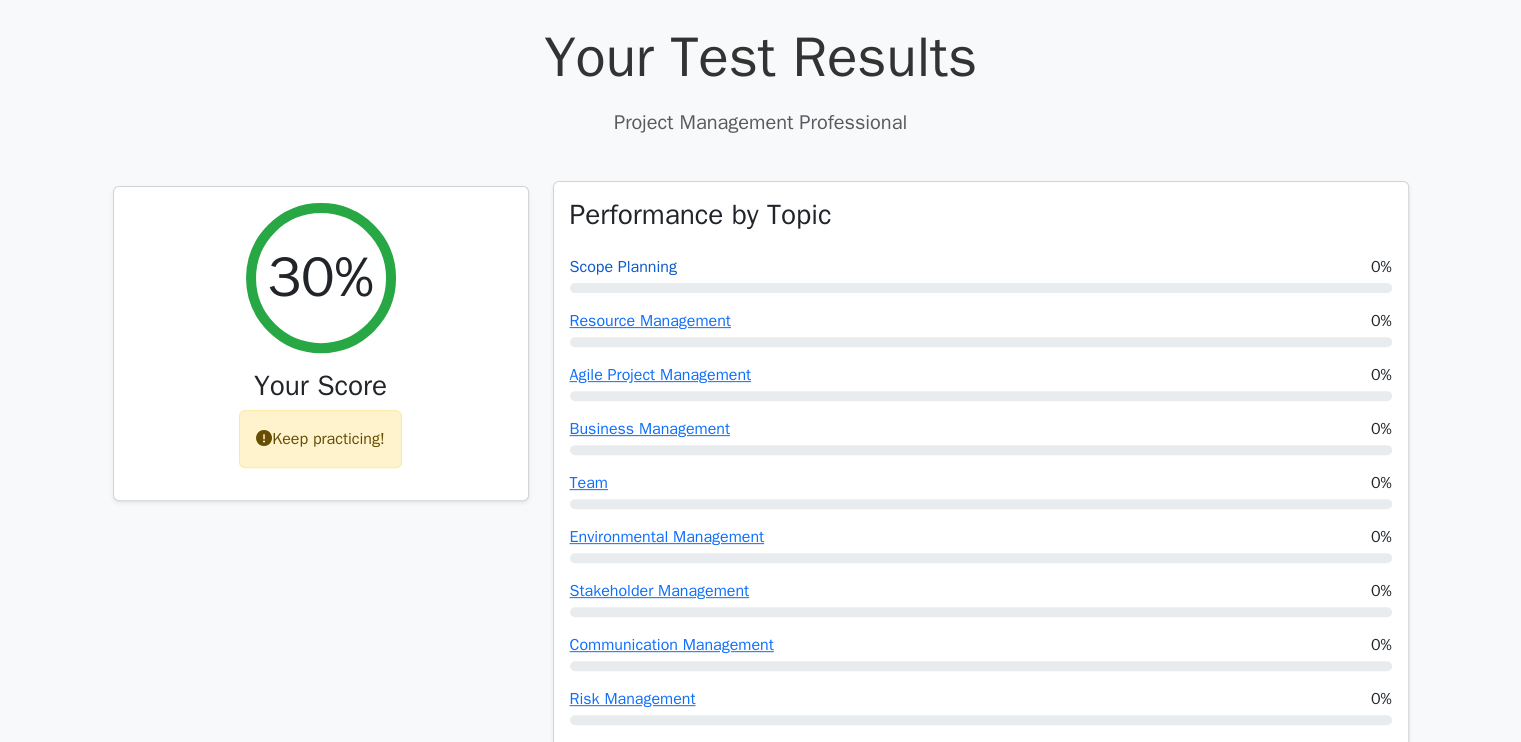 click on "Scope Planning" at bounding box center [623, 267] 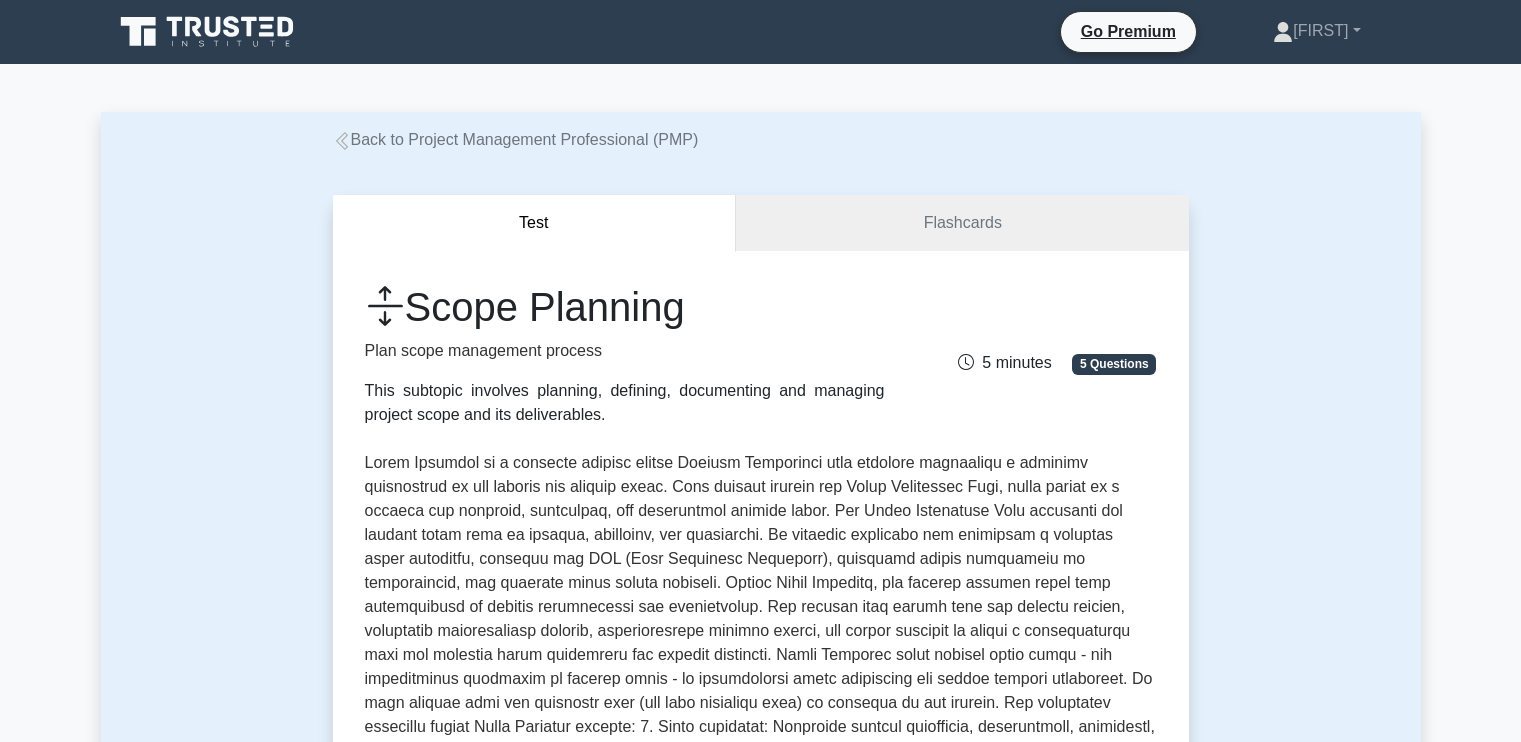 scroll, scrollTop: 0, scrollLeft: 0, axis: both 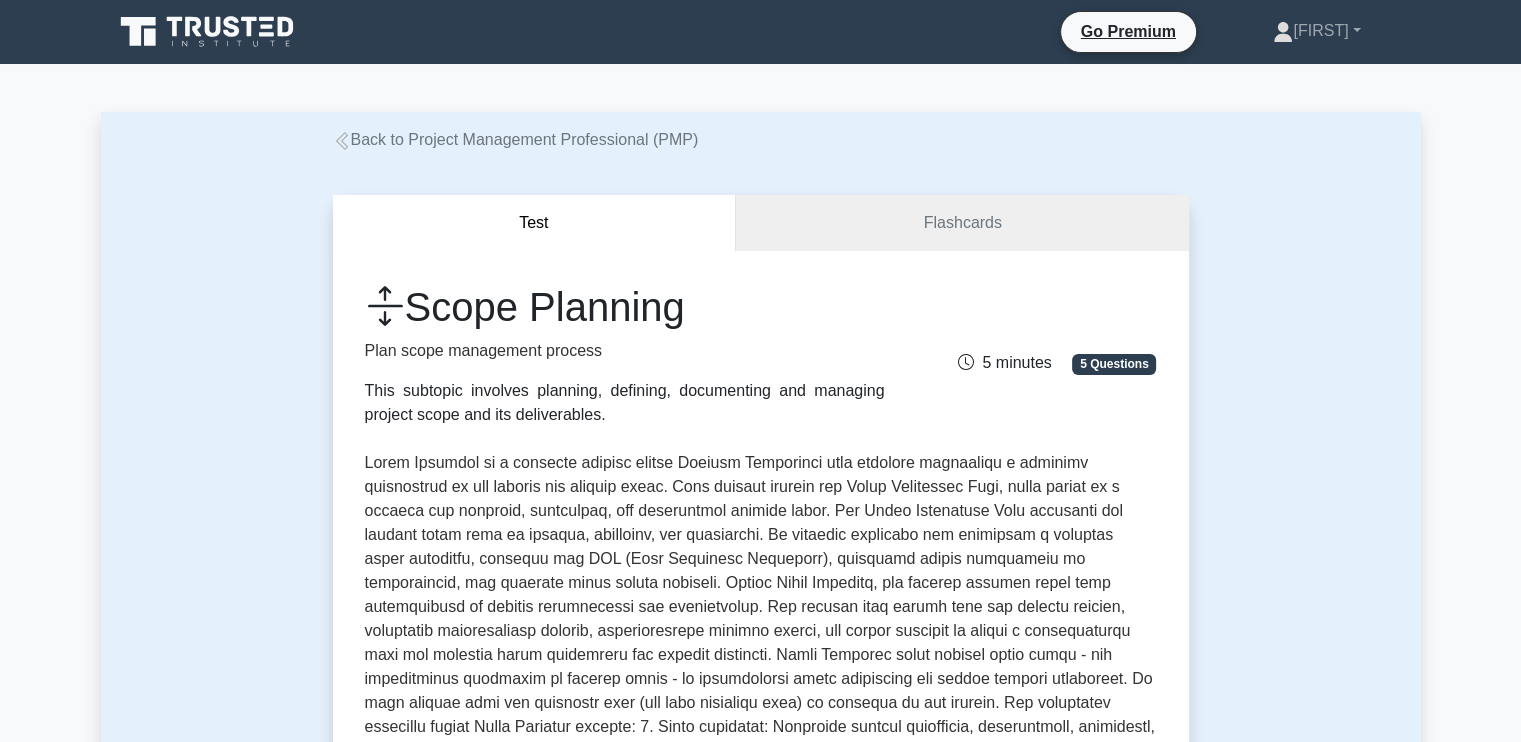 click on "5 Questions" at bounding box center (1114, 364) 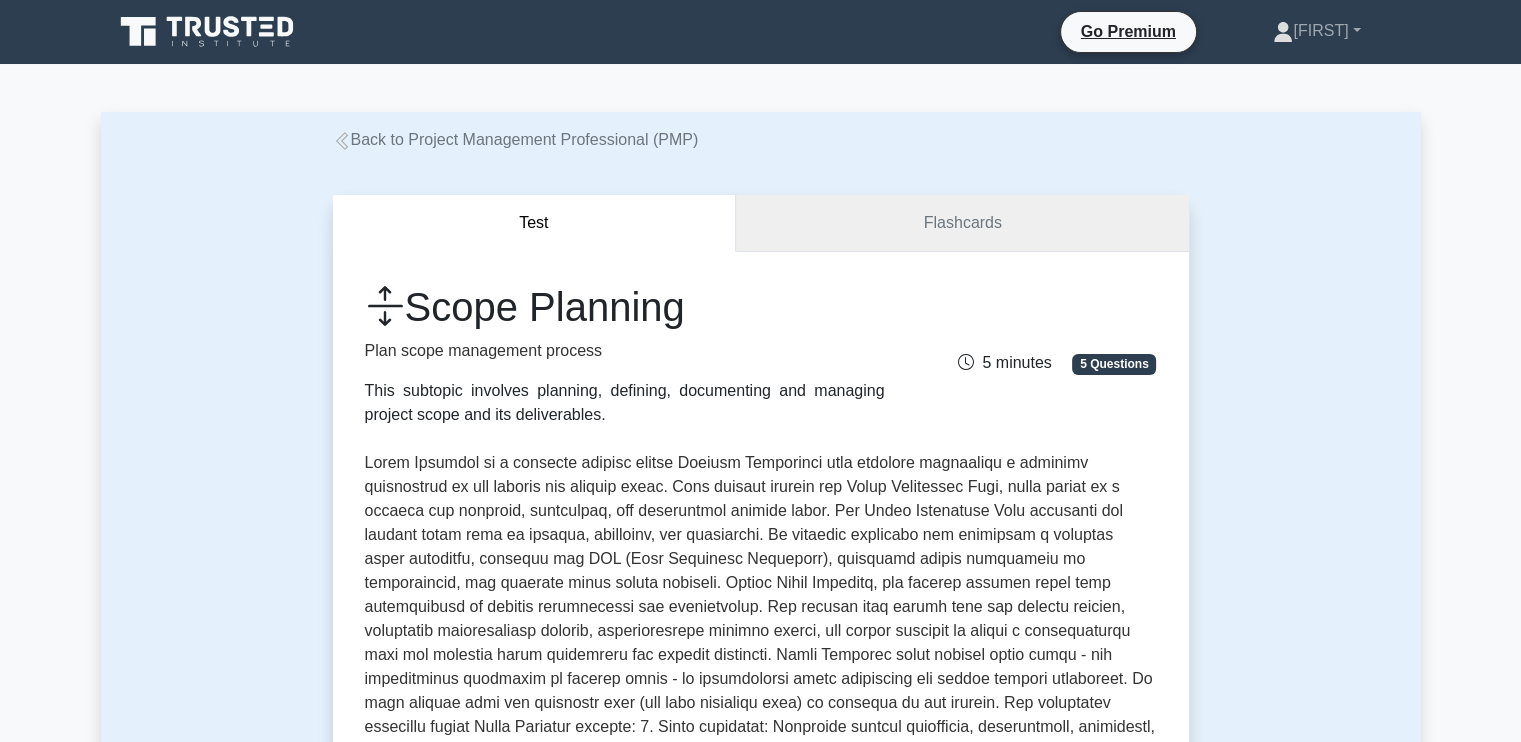 click on "Flashcards" at bounding box center [962, 223] 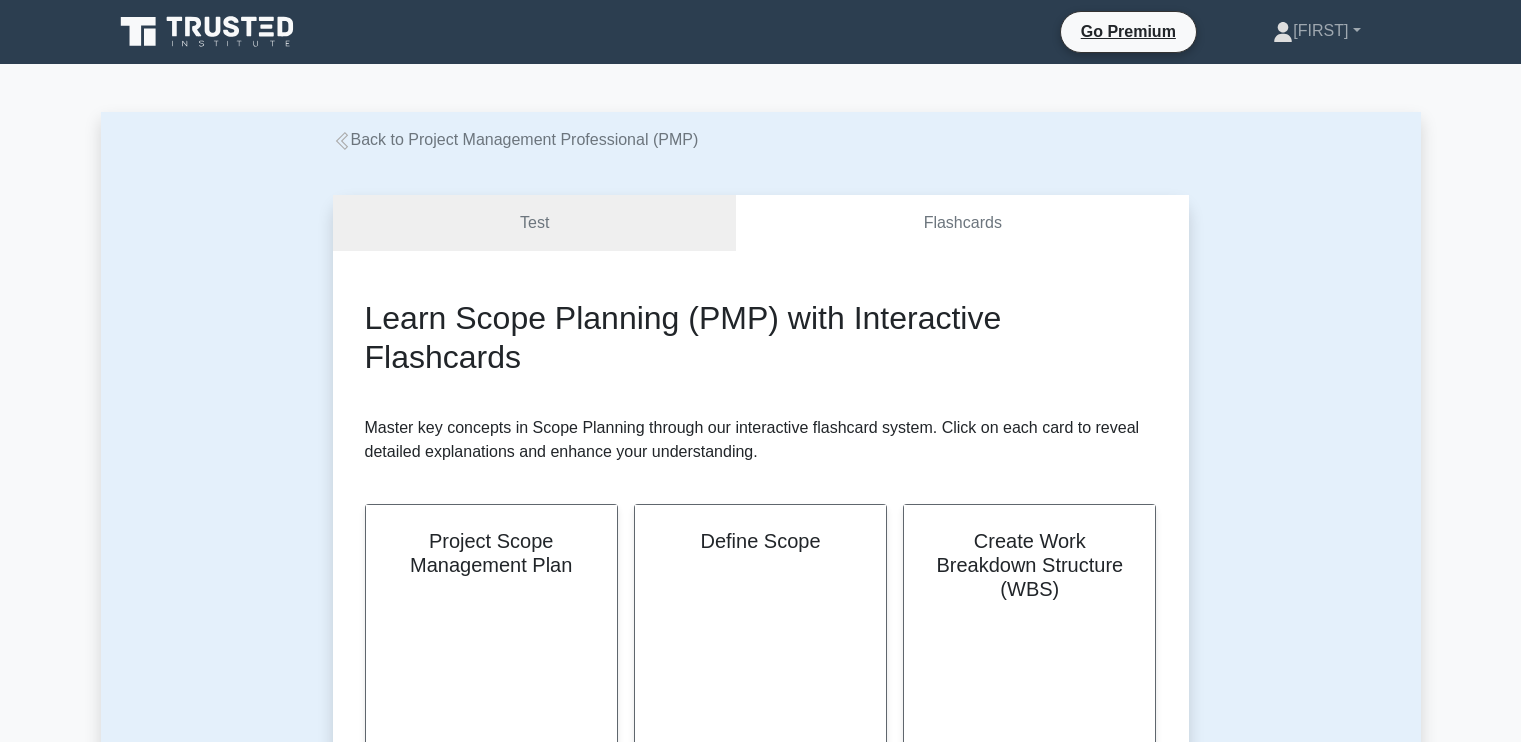 scroll, scrollTop: 0, scrollLeft: 0, axis: both 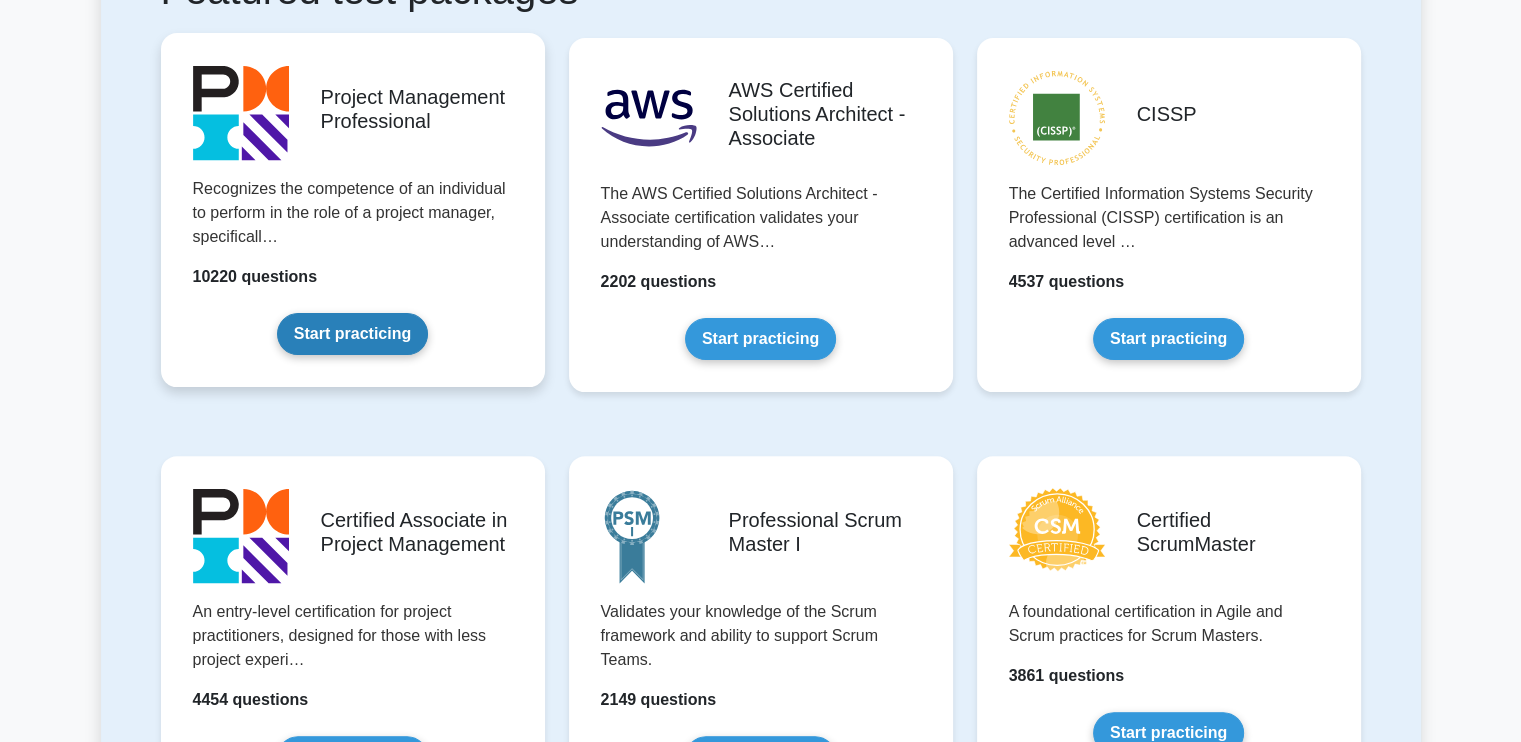 click on "Start practicing" at bounding box center [352, 334] 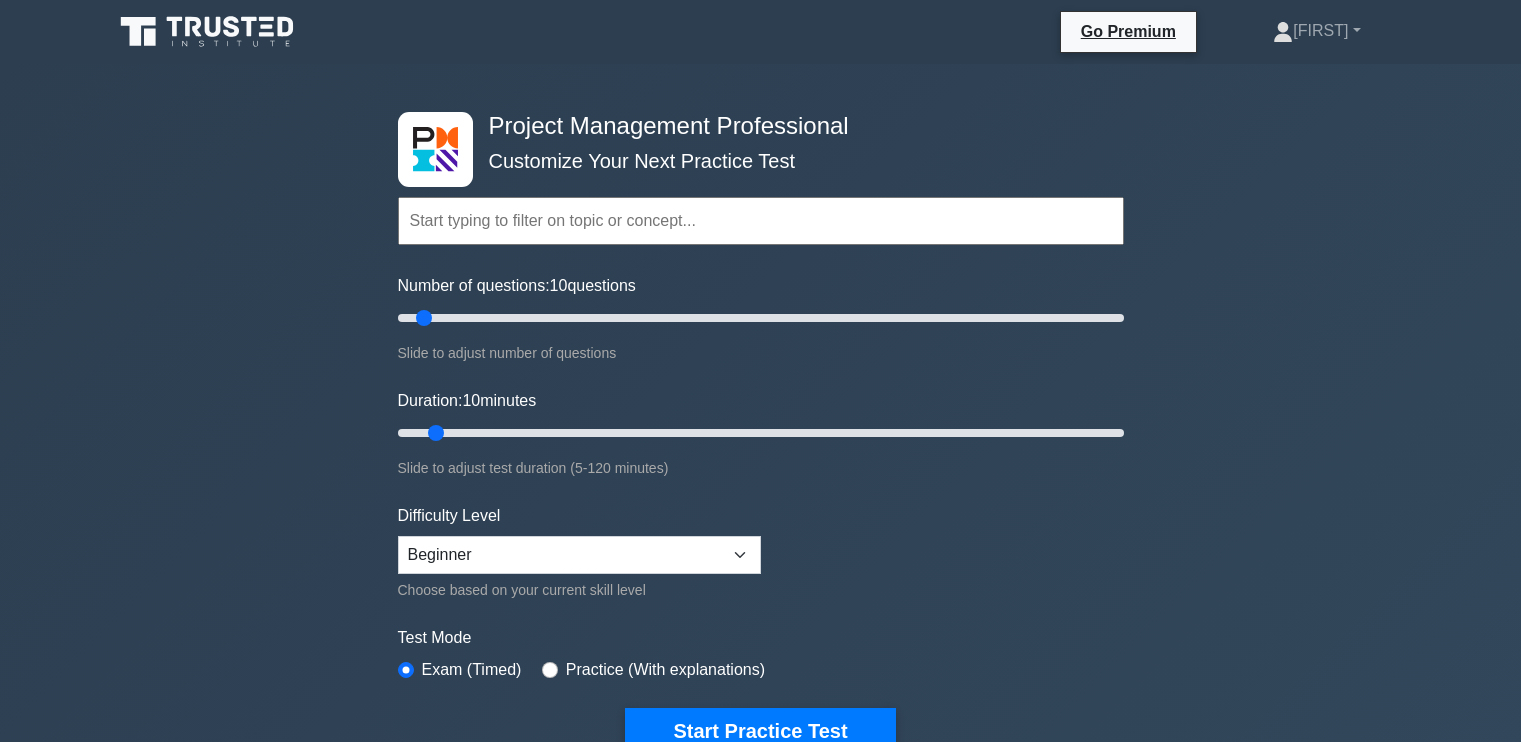 scroll, scrollTop: 0, scrollLeft: 0, axis: both 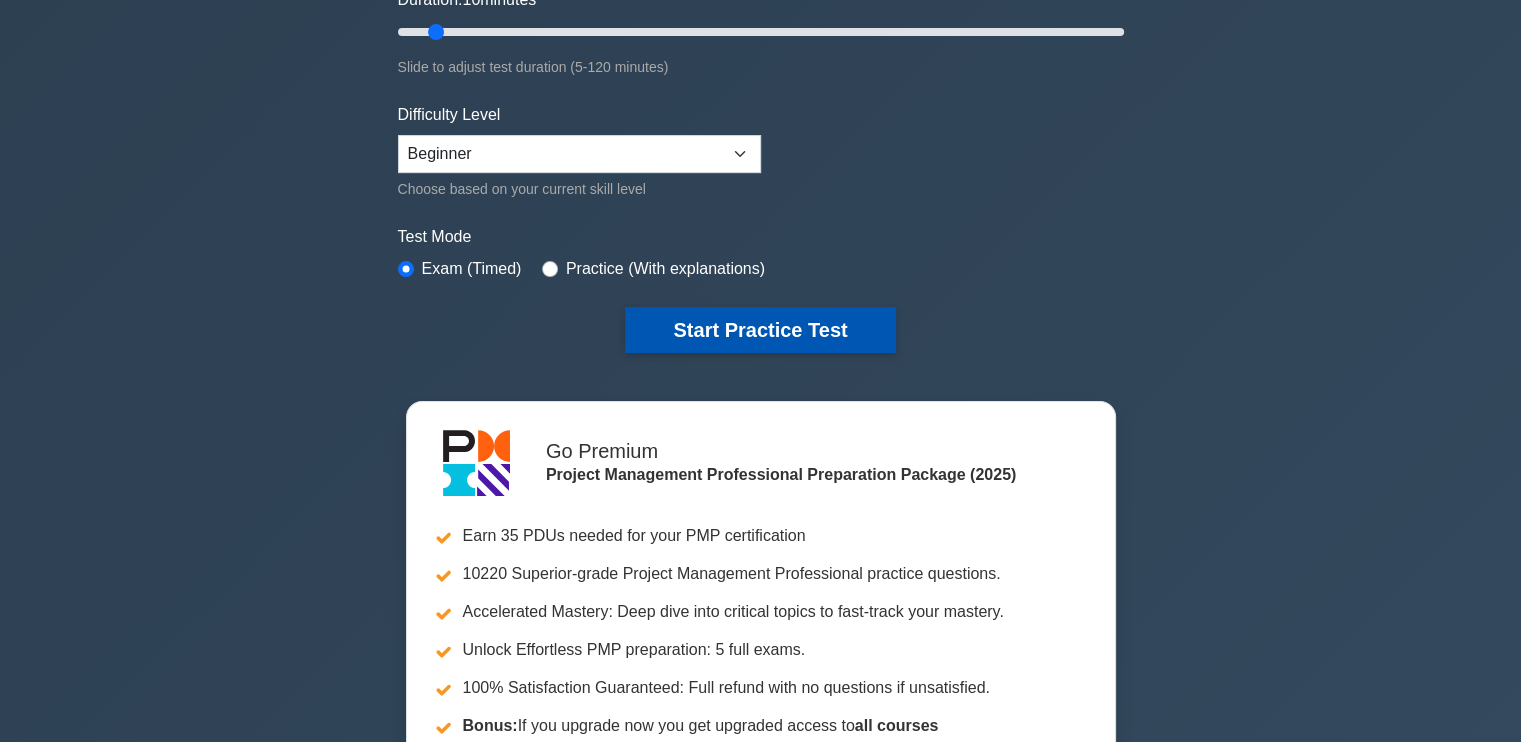 click on "Start Practice Test" at bounding box center (760, 330) 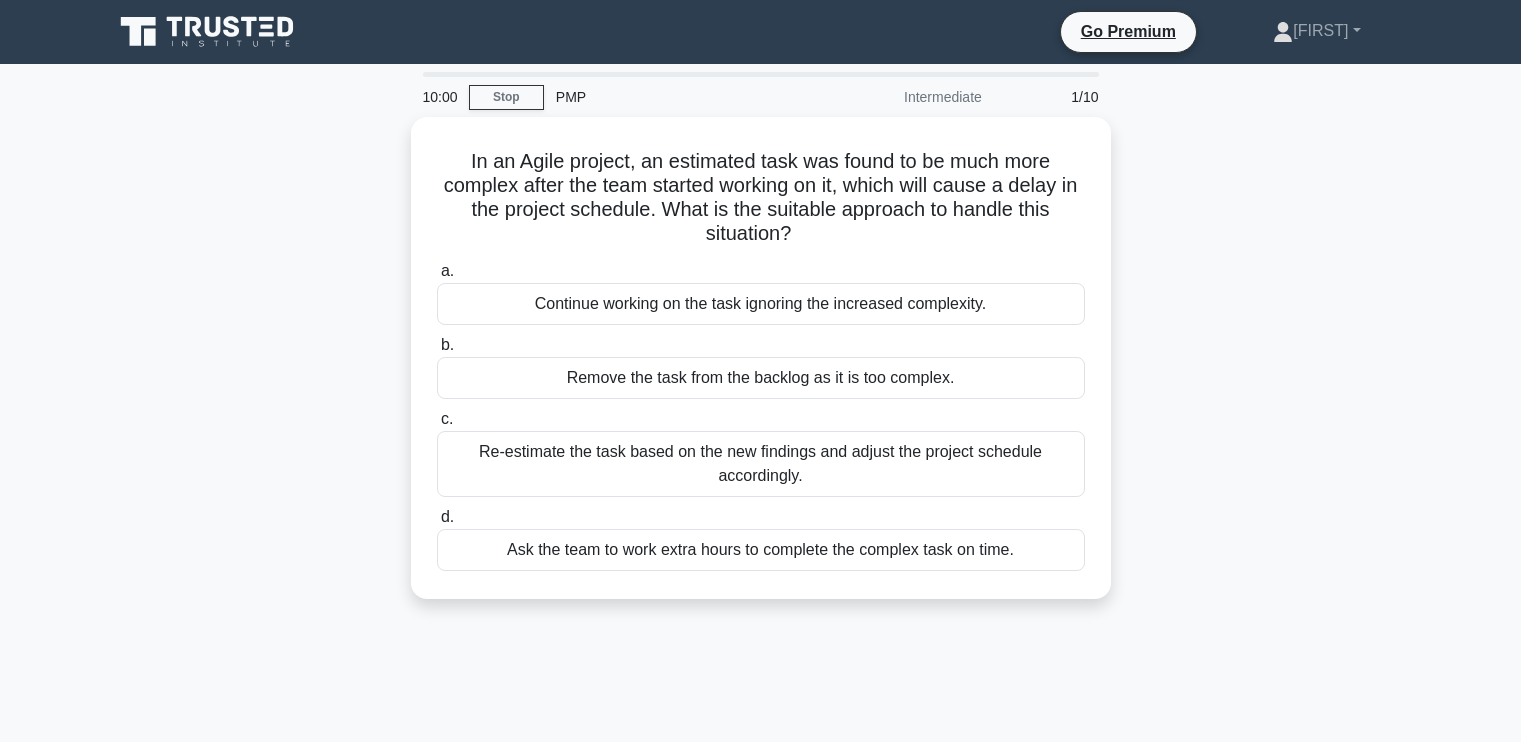 scroll, scrollTop: 0, scrollLeft: 0, axis: both 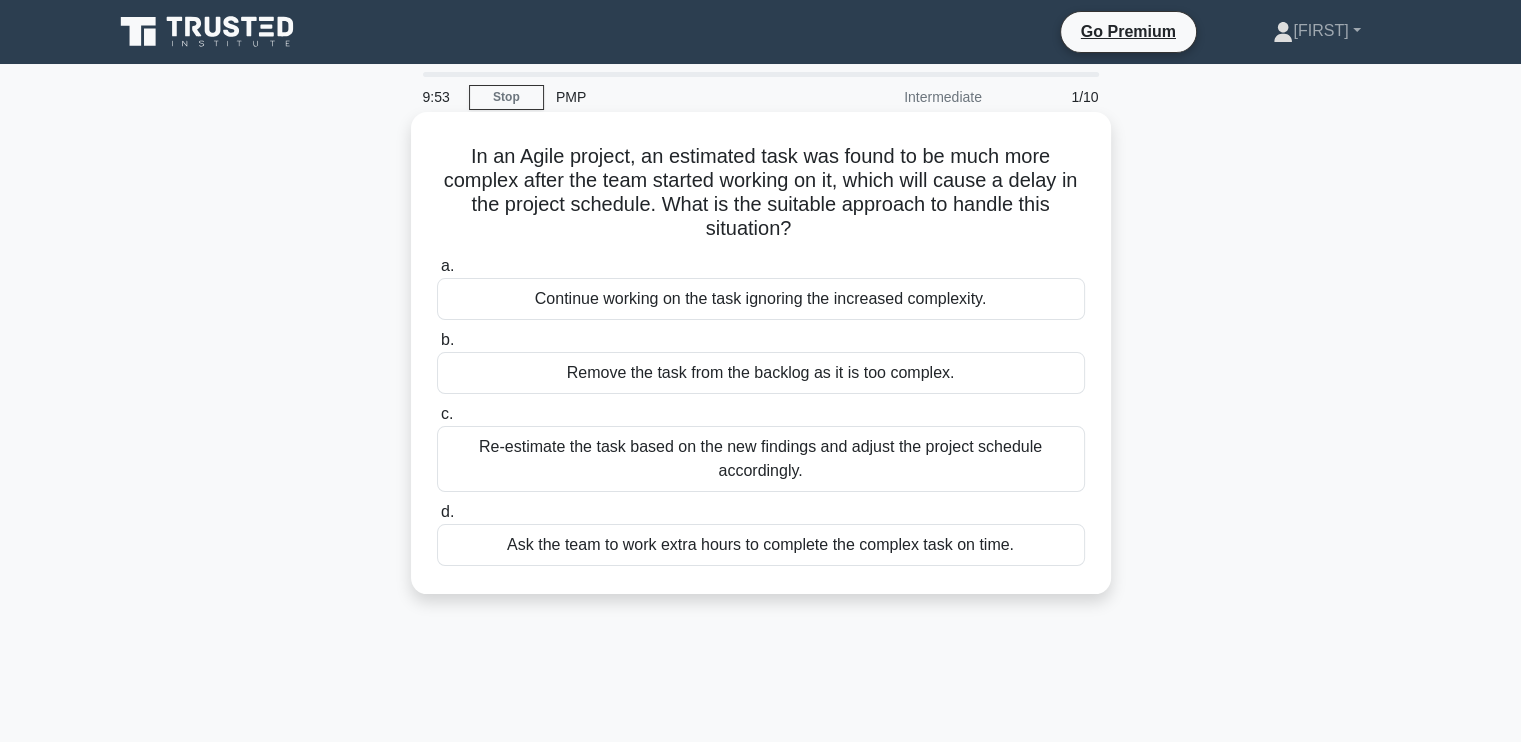 click on "Continue working on the task ignoring the increased complexity." at bounding box center (761, 299) 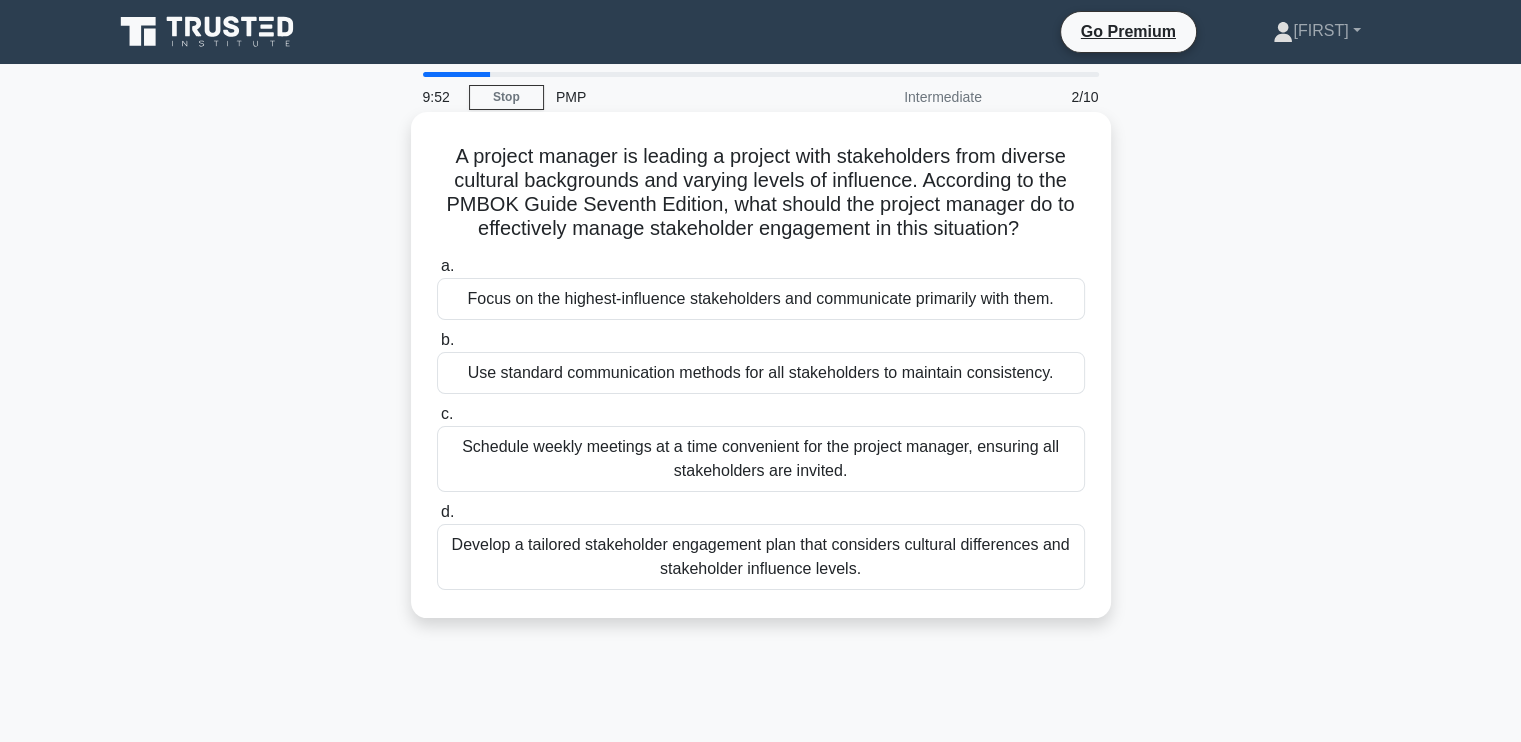 click on "Use standard communication methods for all stakeholders to maintain consistency." at bounding box center [761, 373] 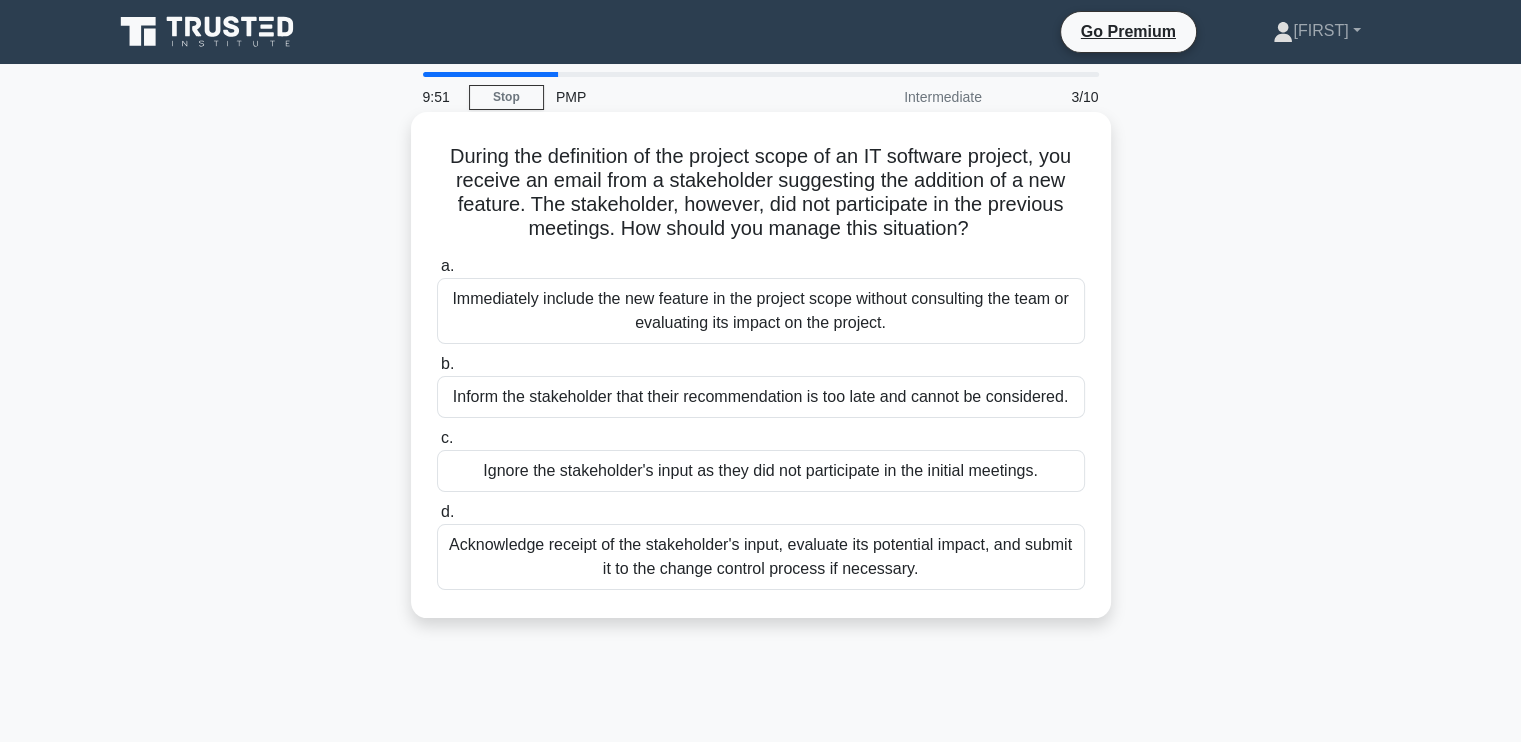click on "Inform the stakeholder that their recommendation is too late and cannot be considered." at bounding box center (761, 397) 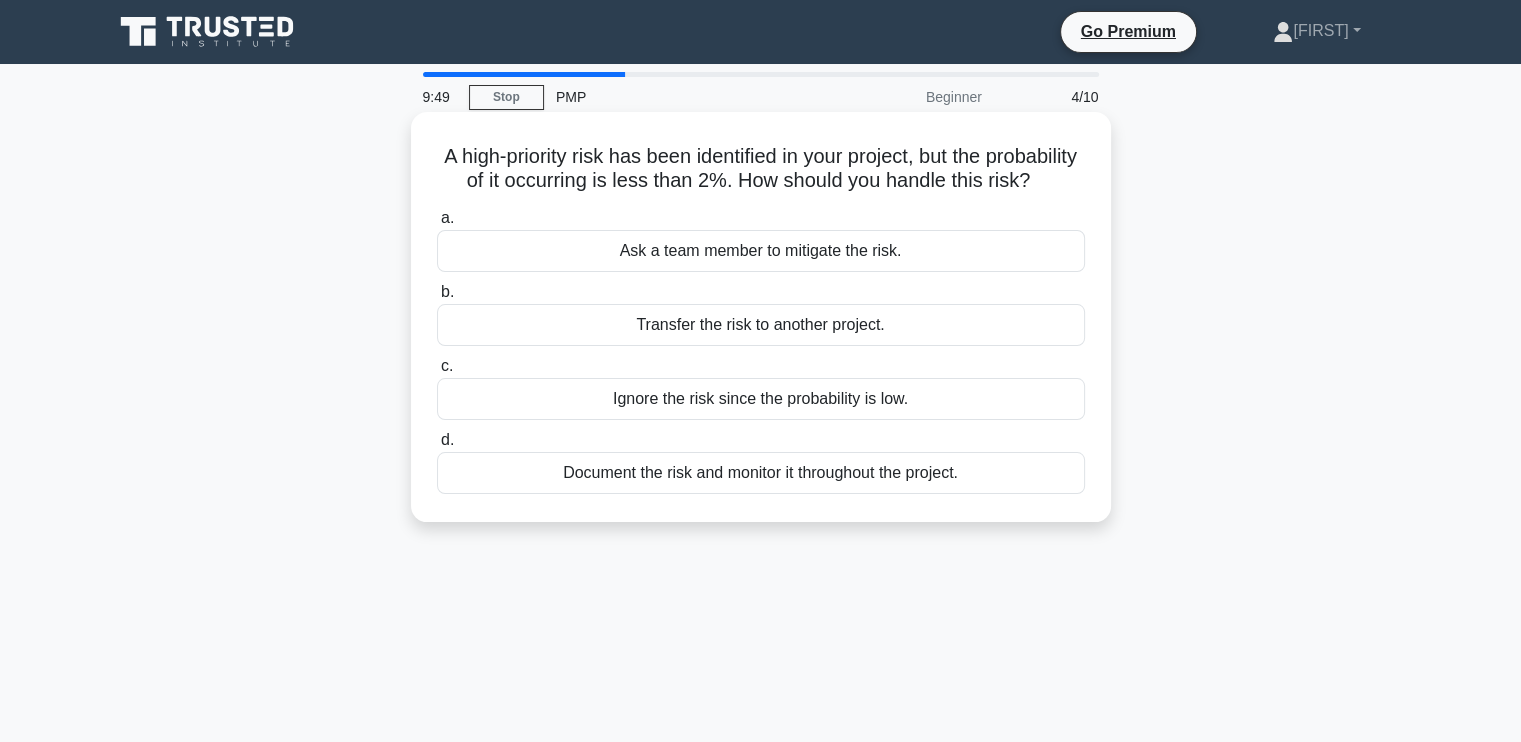 click on "Ignore the risk since the probability is low." at bounding box center [761, 399] 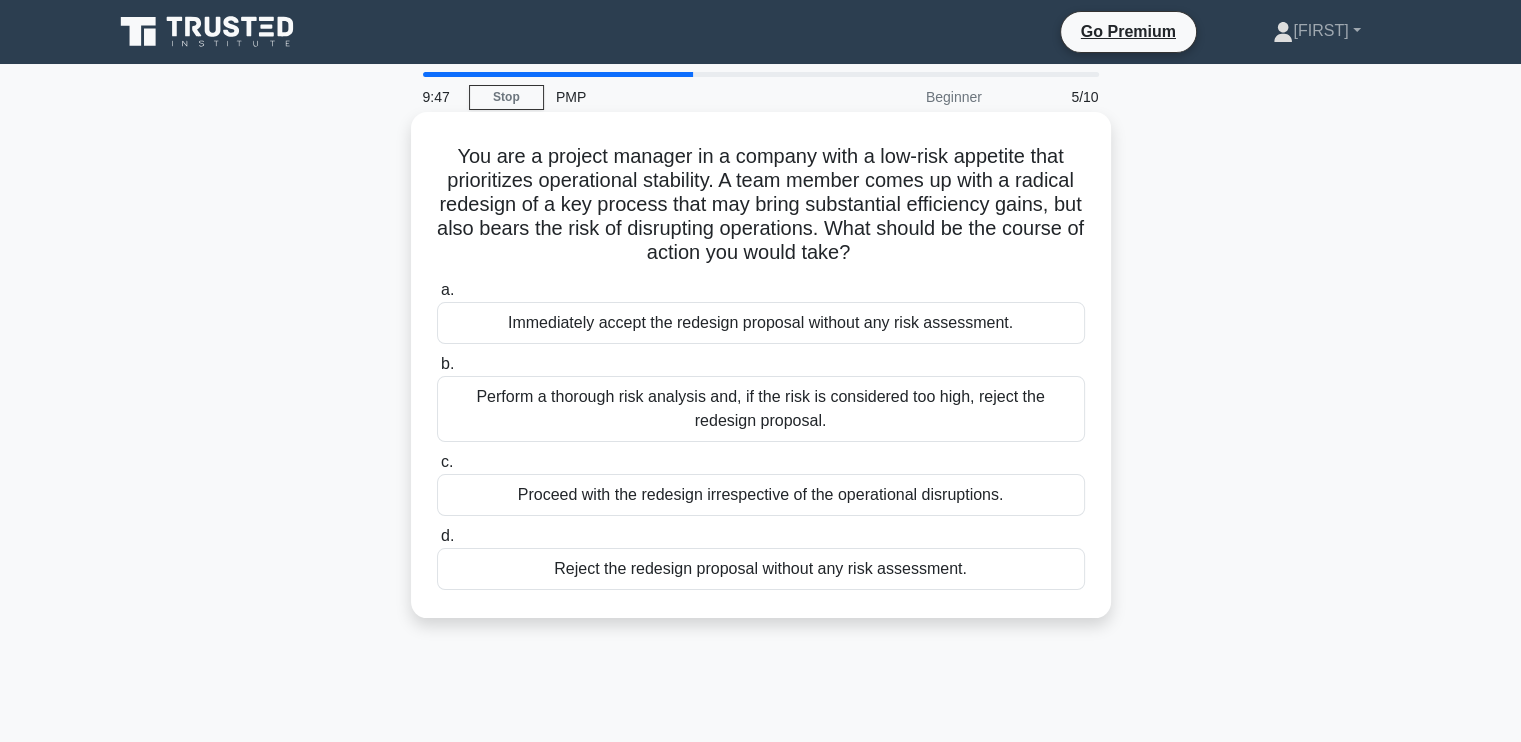 click on "Reject the redesign proposal without any risk assessment." at bounding box center (761, 569) 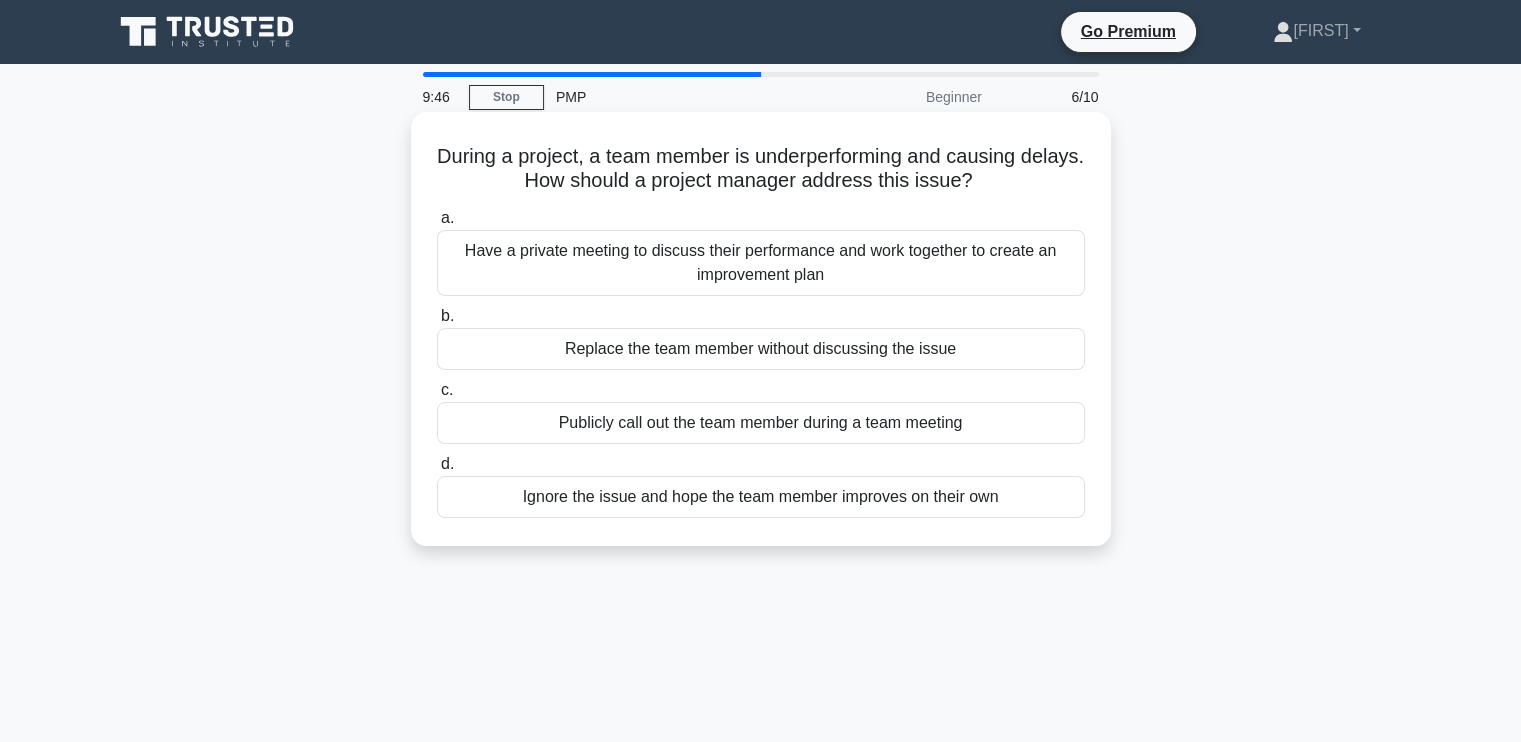 click on "Replace the team member without discussing the issue" at bounding box center (761, 349) 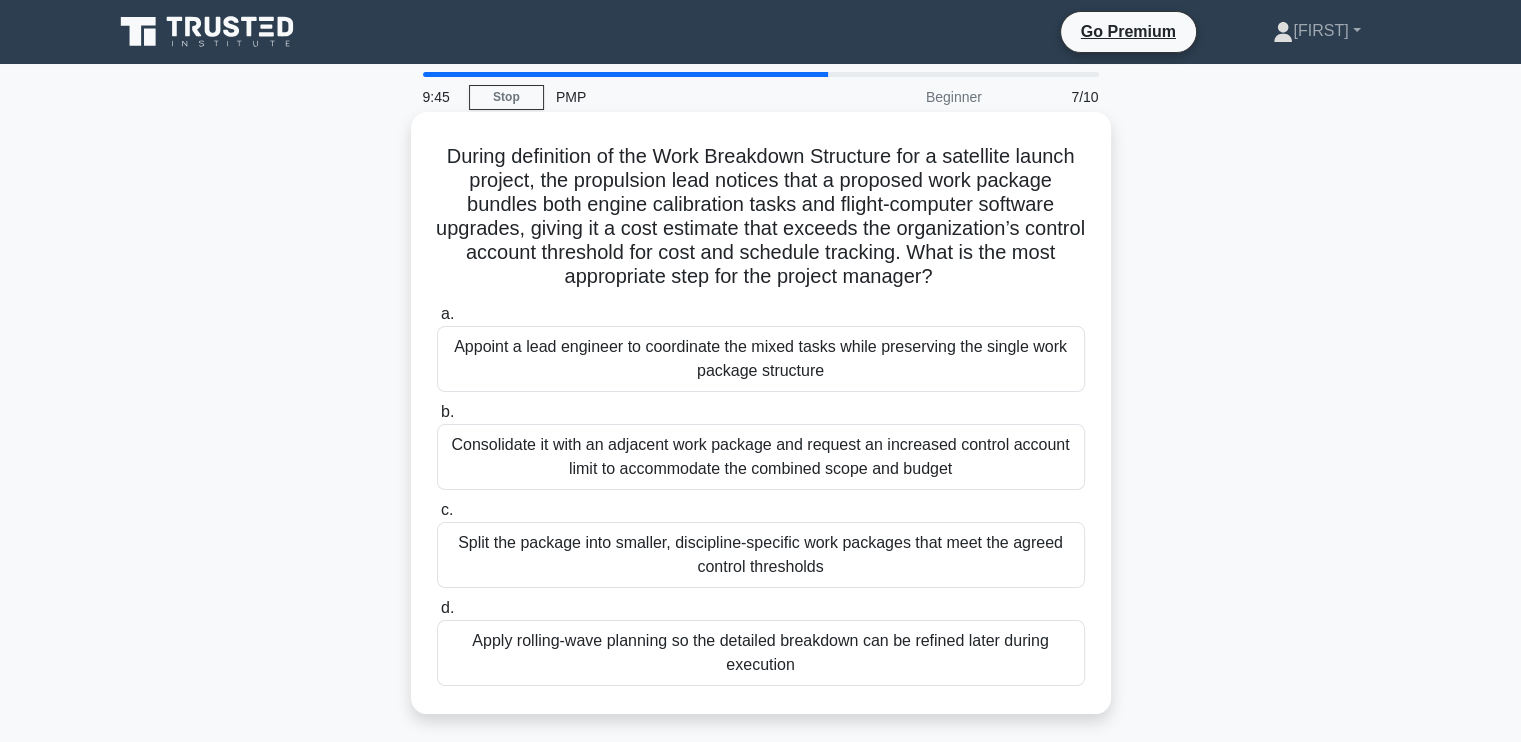 click on "Appoint a lead engineer to coordinate the mixed tasks while preserving the single work package structure" at bounding box center [761, 359] 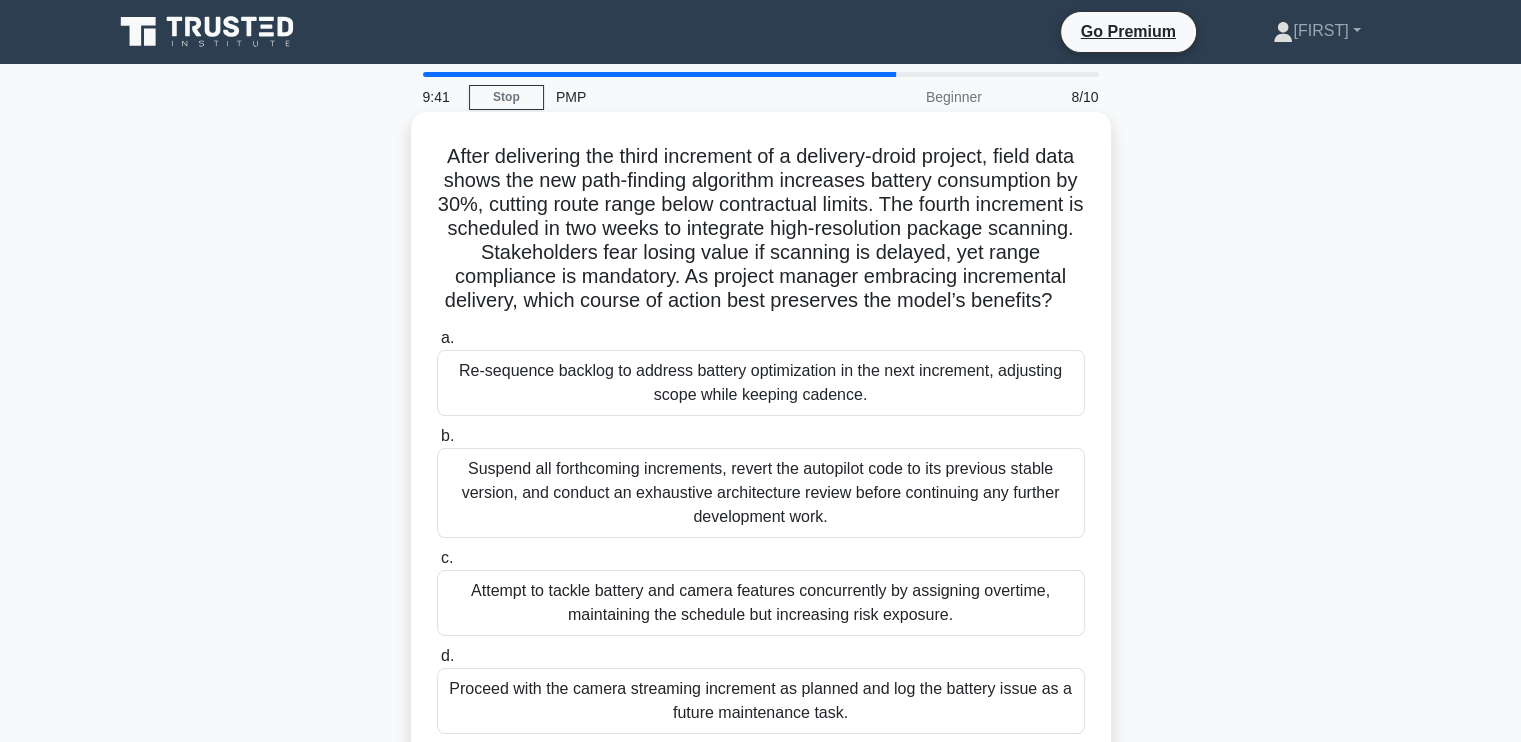 click on "Attempt to tackle battery and camera features concurrently by assigning overtime, maintaining the schedule but increasing risk exposure." at bounding box center [761, 603] 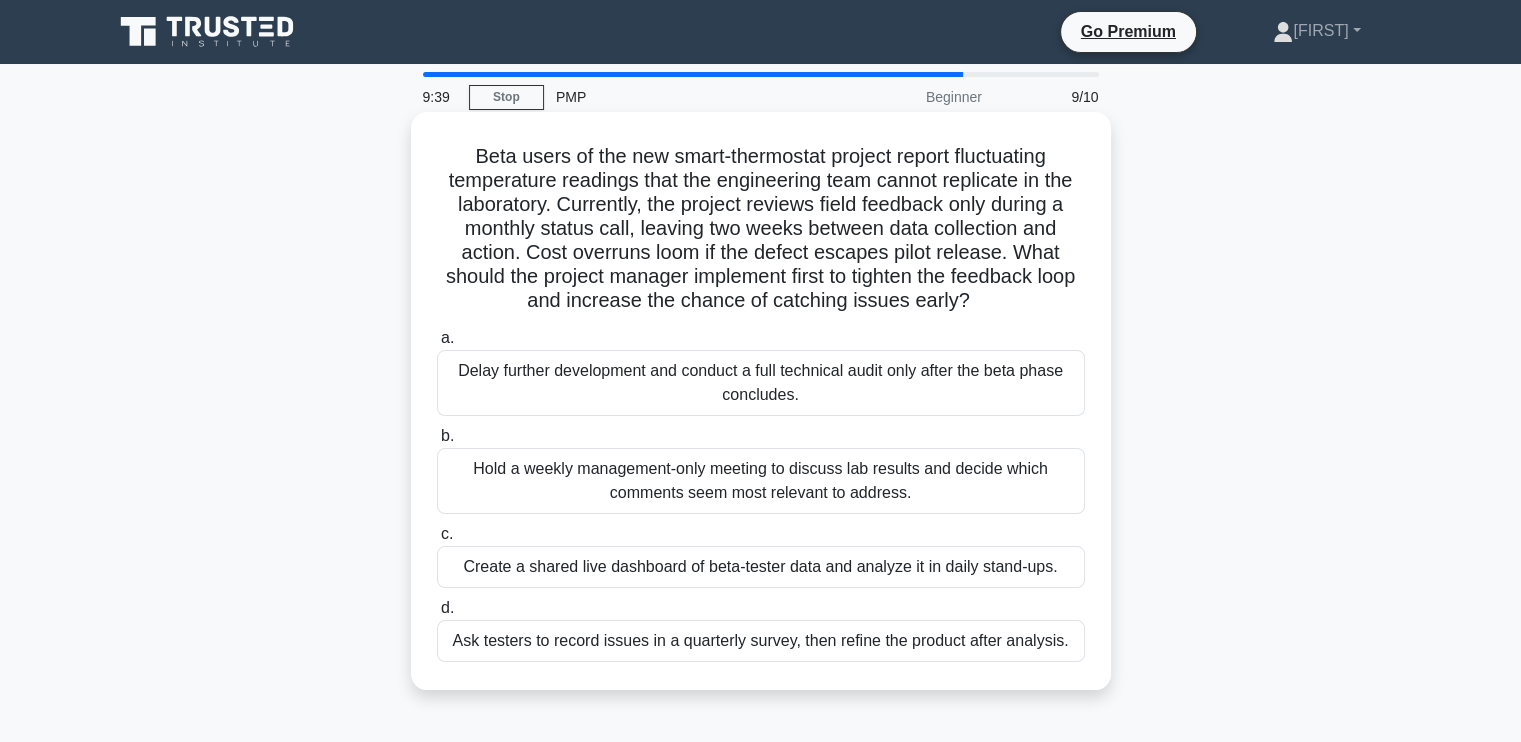 click on "Ask testers to record issues in a quarterly survey, then refine the product after analysis." at bounding box center (761, 641) 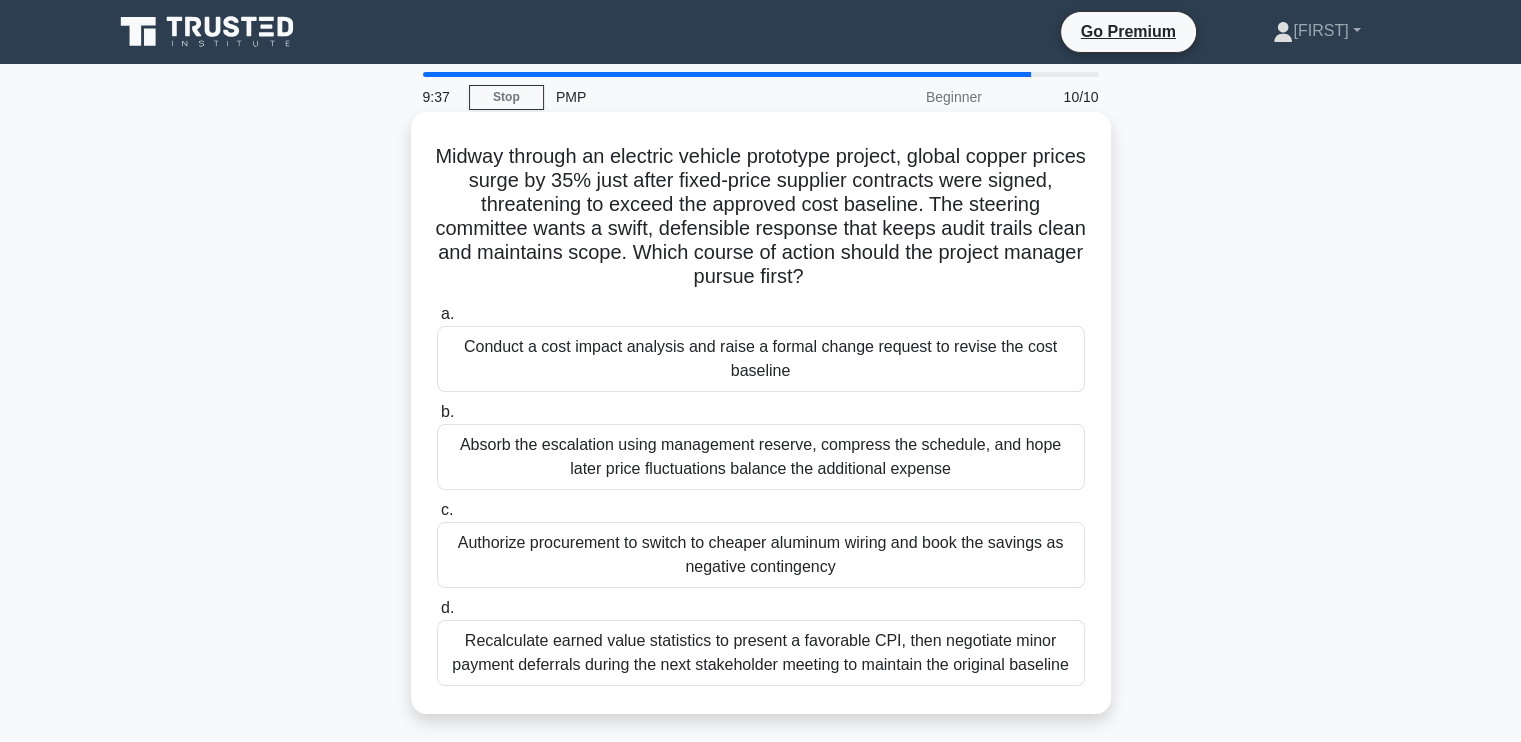 click on "Absorb the escalation using management reserve, compress the schedule, and hope later price fluctuations balance the additional expense" at bounding box center (761, 457) 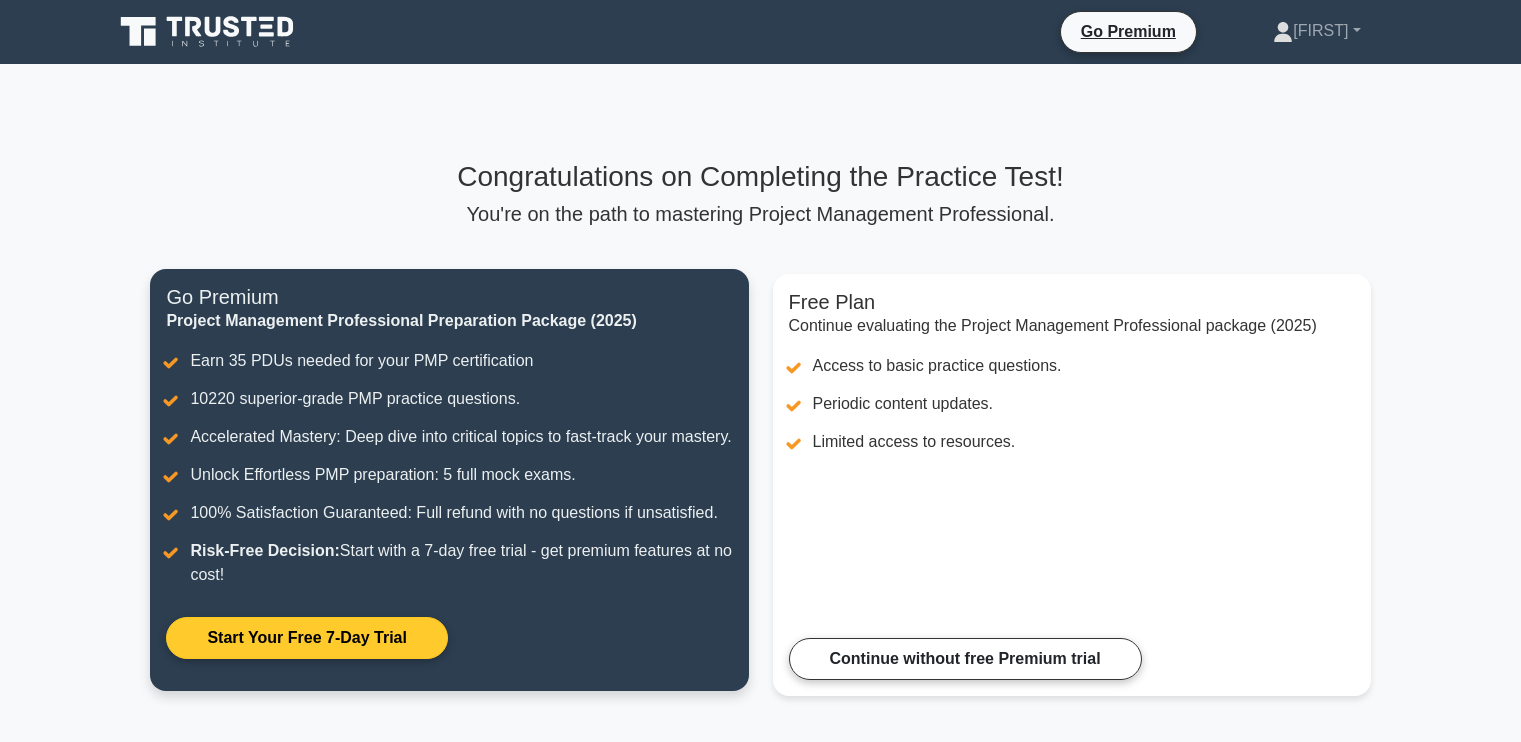 scroll, scrollTop: 0, scrollLeft: 0, axis: both 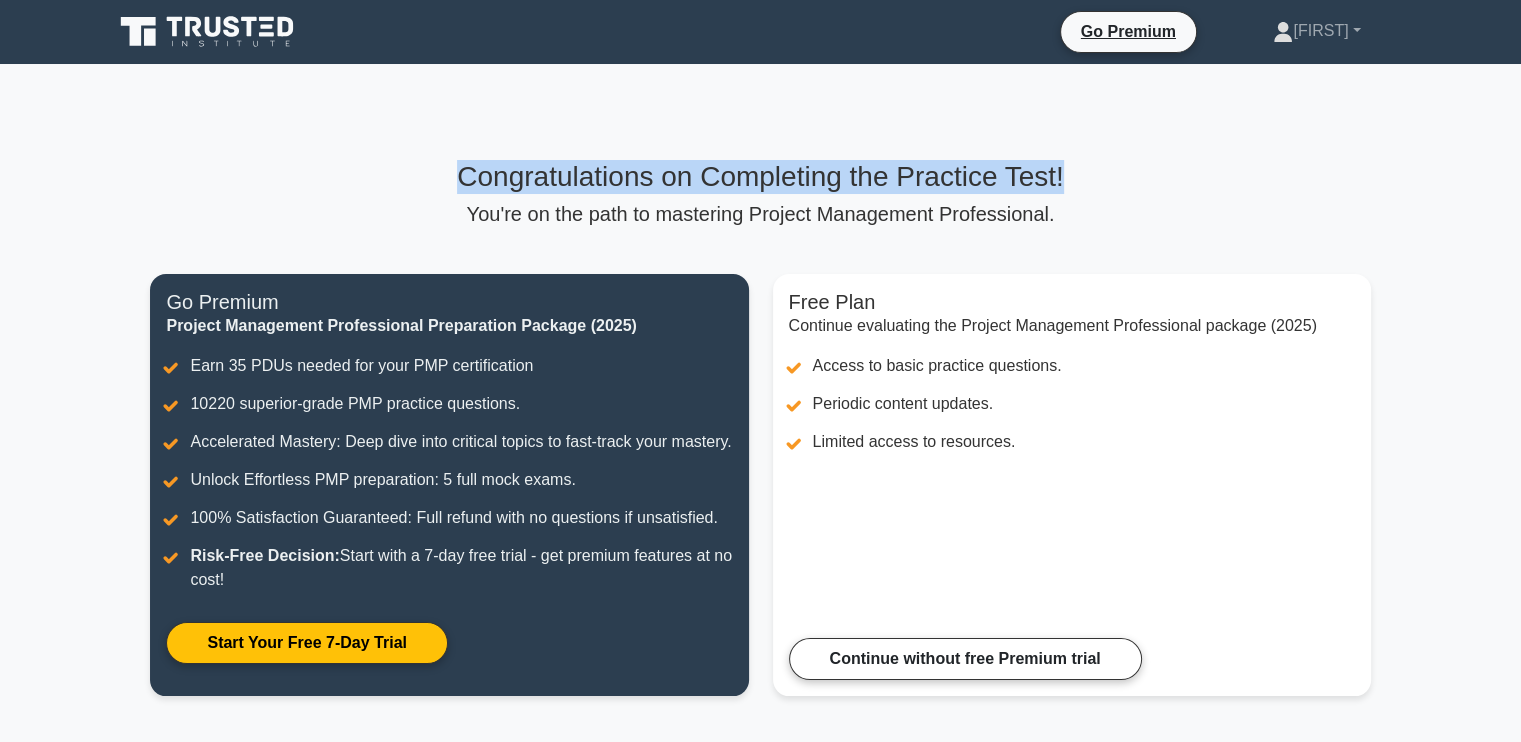 drag, startPoint x: 1208, startPoint y: 173, endPoint x: 445, endPoint y: 172, distance: 763.0007 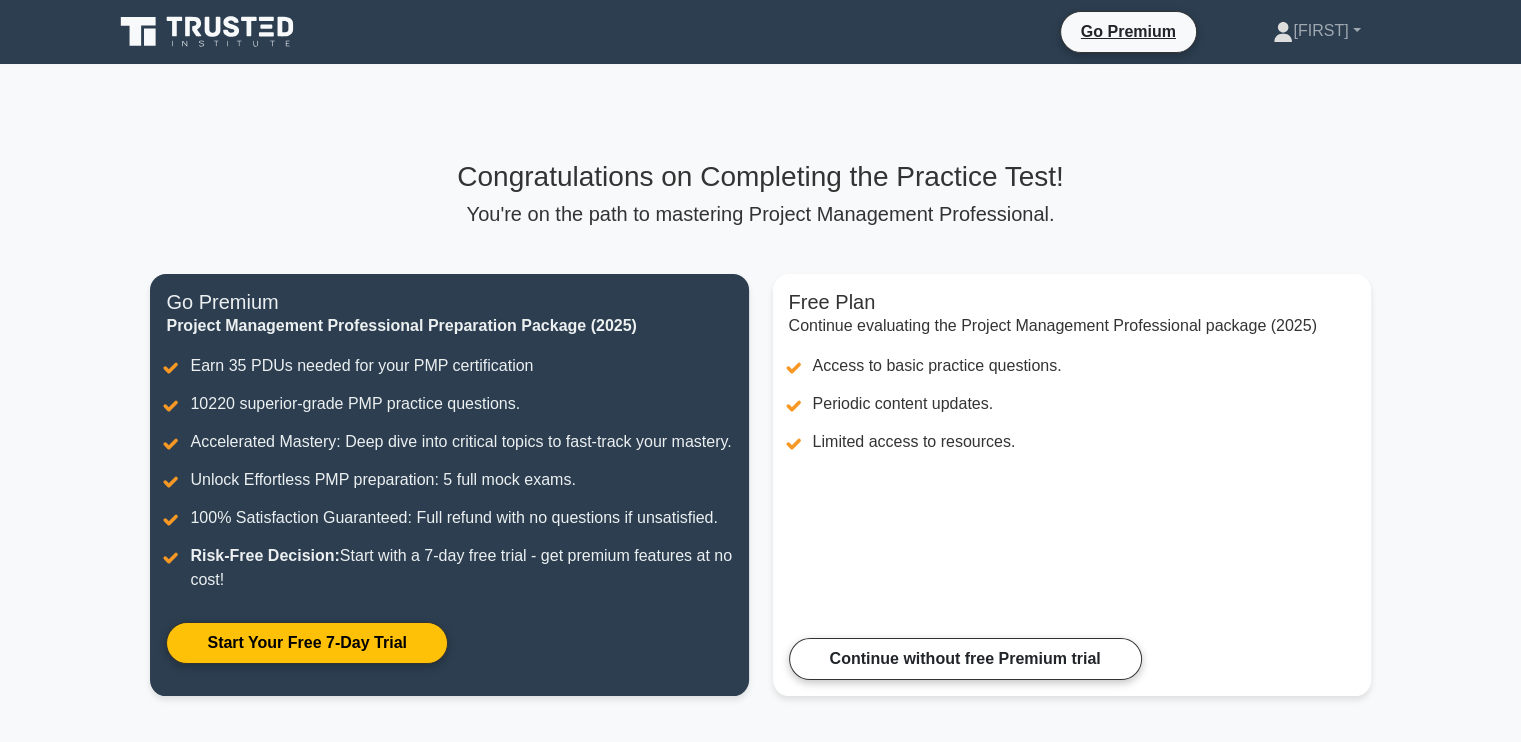 click on "Congratulations on Completing the Practice Test!
You're on the path to mastering Project Management Professional.
Free Plan
Continue evaluating the Project Management Professional package (2025)
Access to basic practice questions.
Periodic content updates.
Limited access to resources.
Continue without free Premium trial
Go Premium
Project Management Professional Preparation Package (2025)" at bounding box center [760, 440] 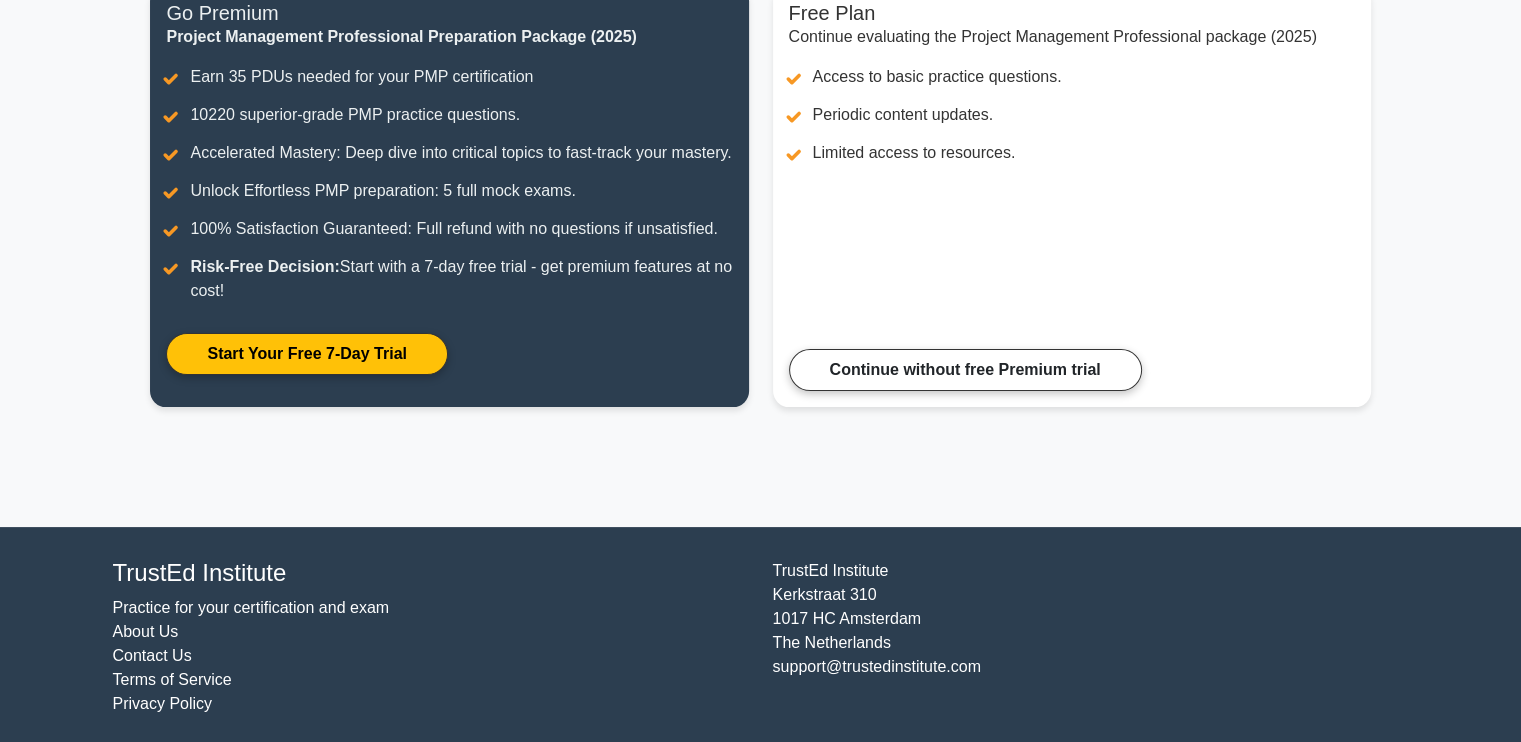 scroll, scrollTop: 318, scrollLeft: 0, axis: vertical 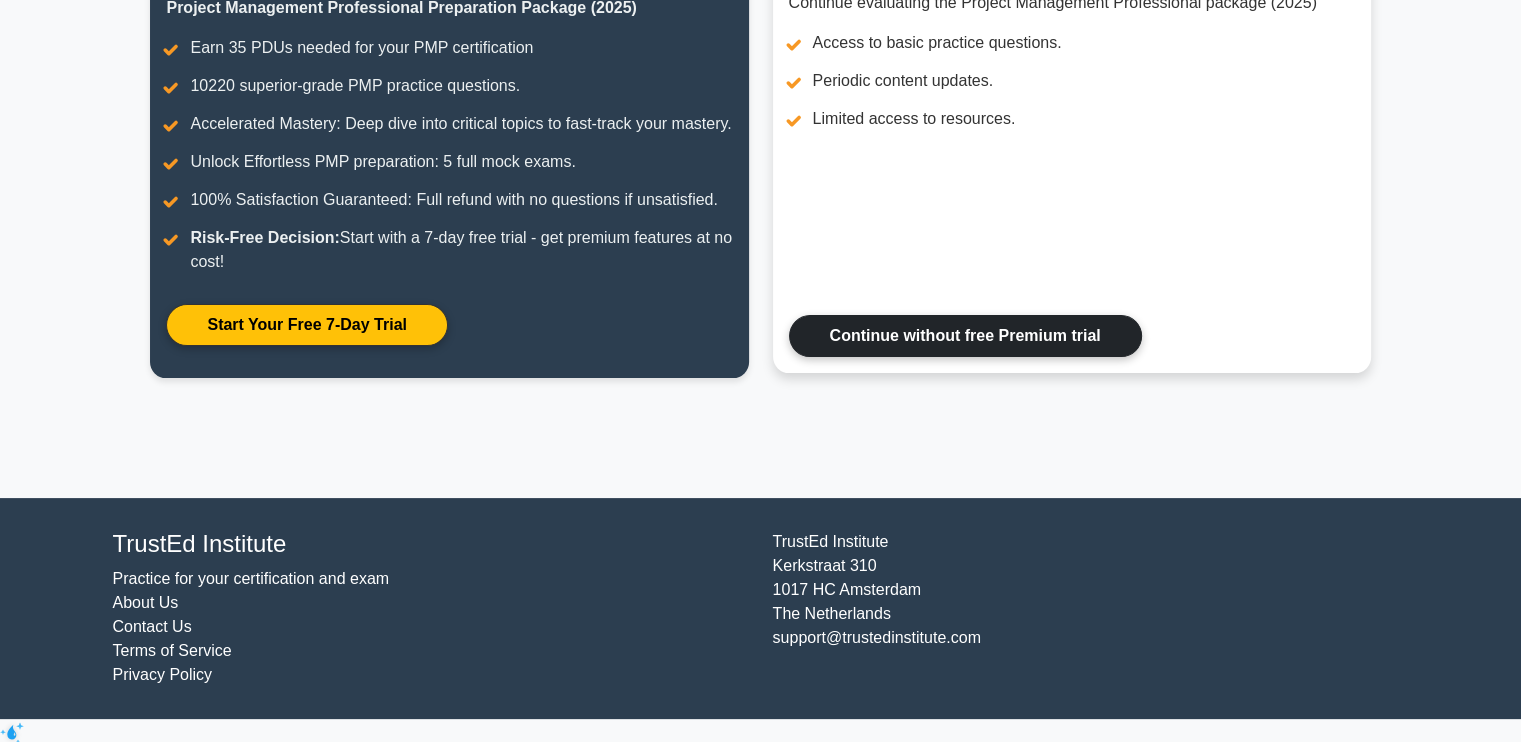 click on "Continue without free Premium trial" at bounding box center (965, 336) 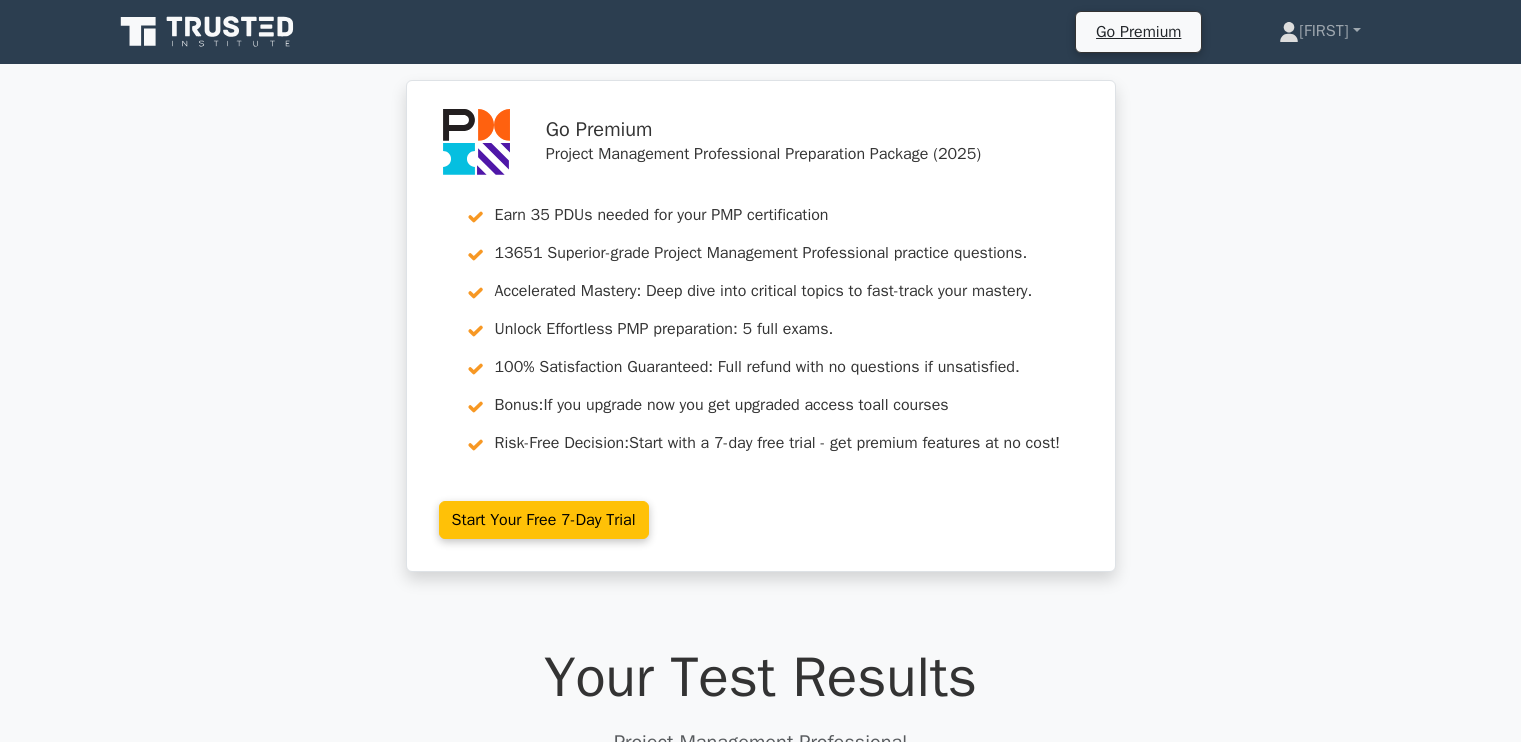 scroll, scrollTop: 0, scrollLeft: 0, axis: both 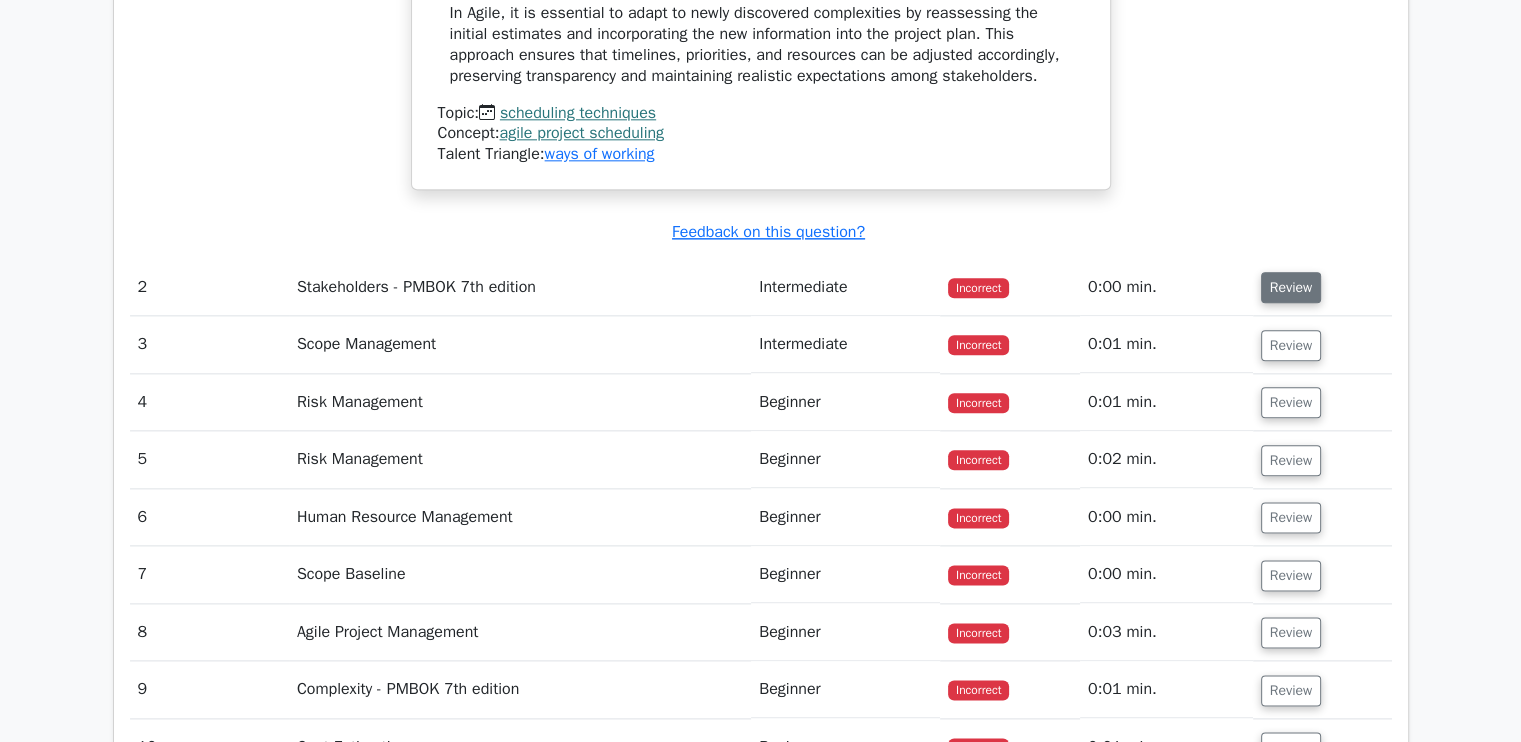 click on "Review" at bounding box center [1291, 287] 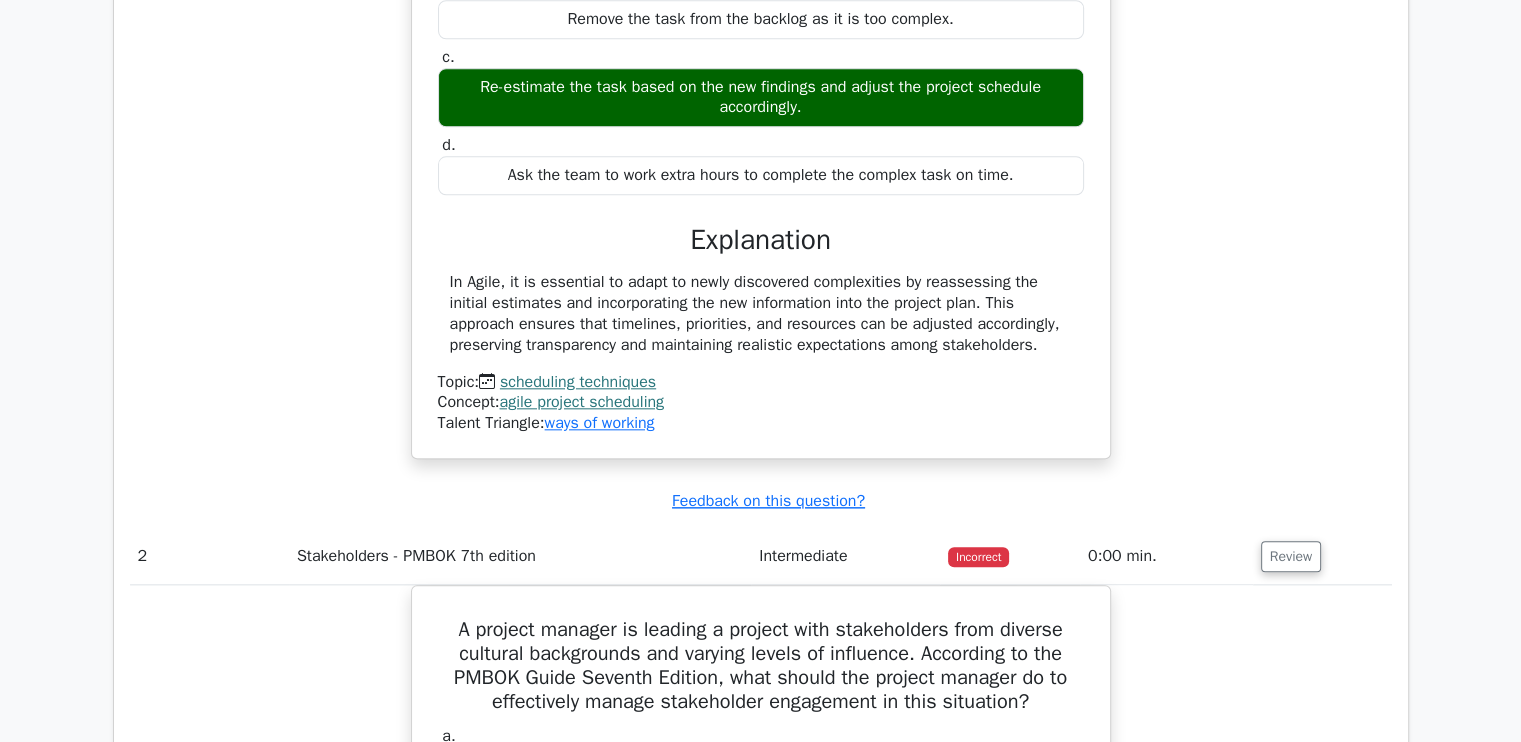 scroll, scrollTop: 2052, scrollLeft: 0, axis: vertical 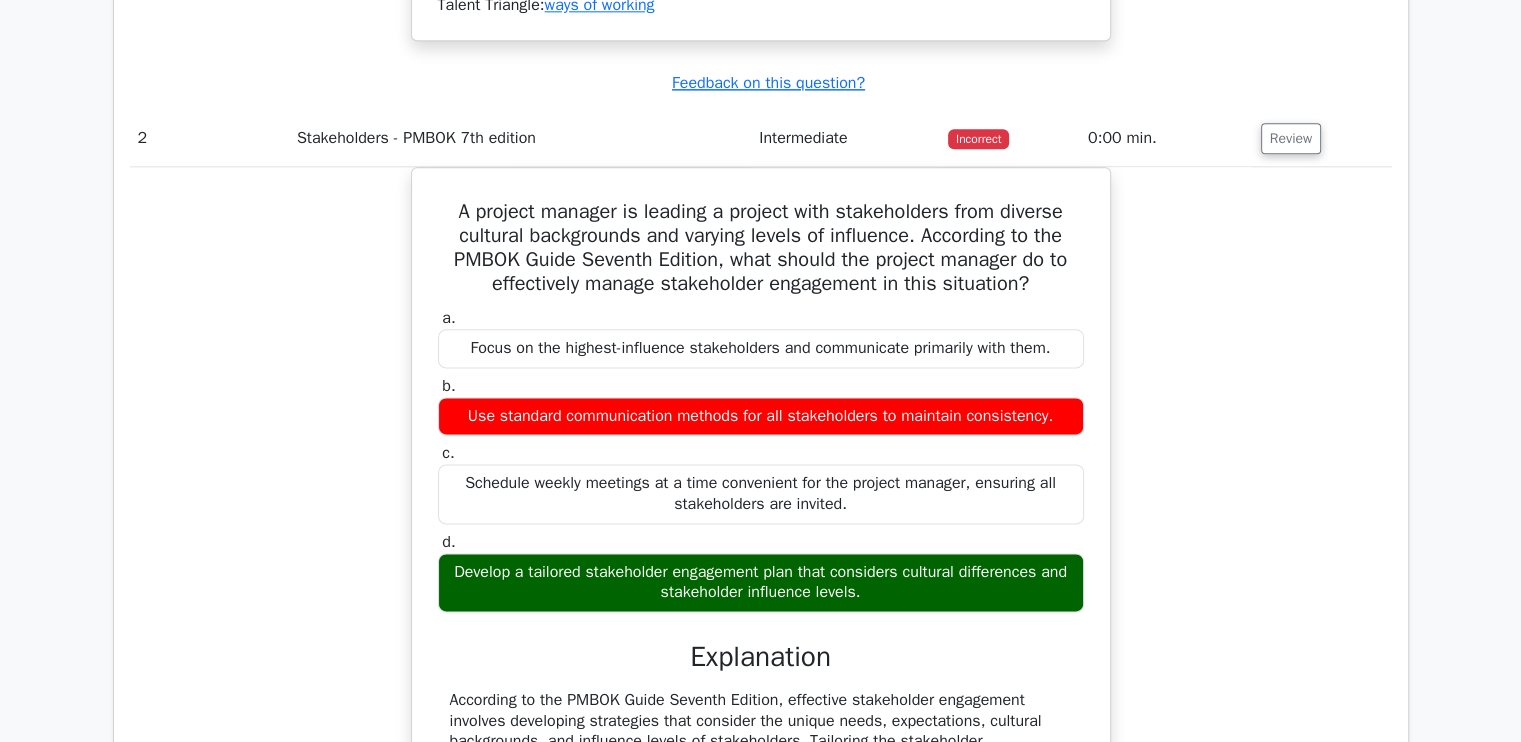 click on "A project manager is leading a project with stakeholders from diverse cultural backgrounds and varying levels of influence. According to the PMBOK Guide Seventh Edition, what should the project manager do to effectively manage stakeholder engagement in this situation?
a.
Focus on the highest-influence stakeholders and communicate primarily with them.
b. c." at bounding box center (761, 565) 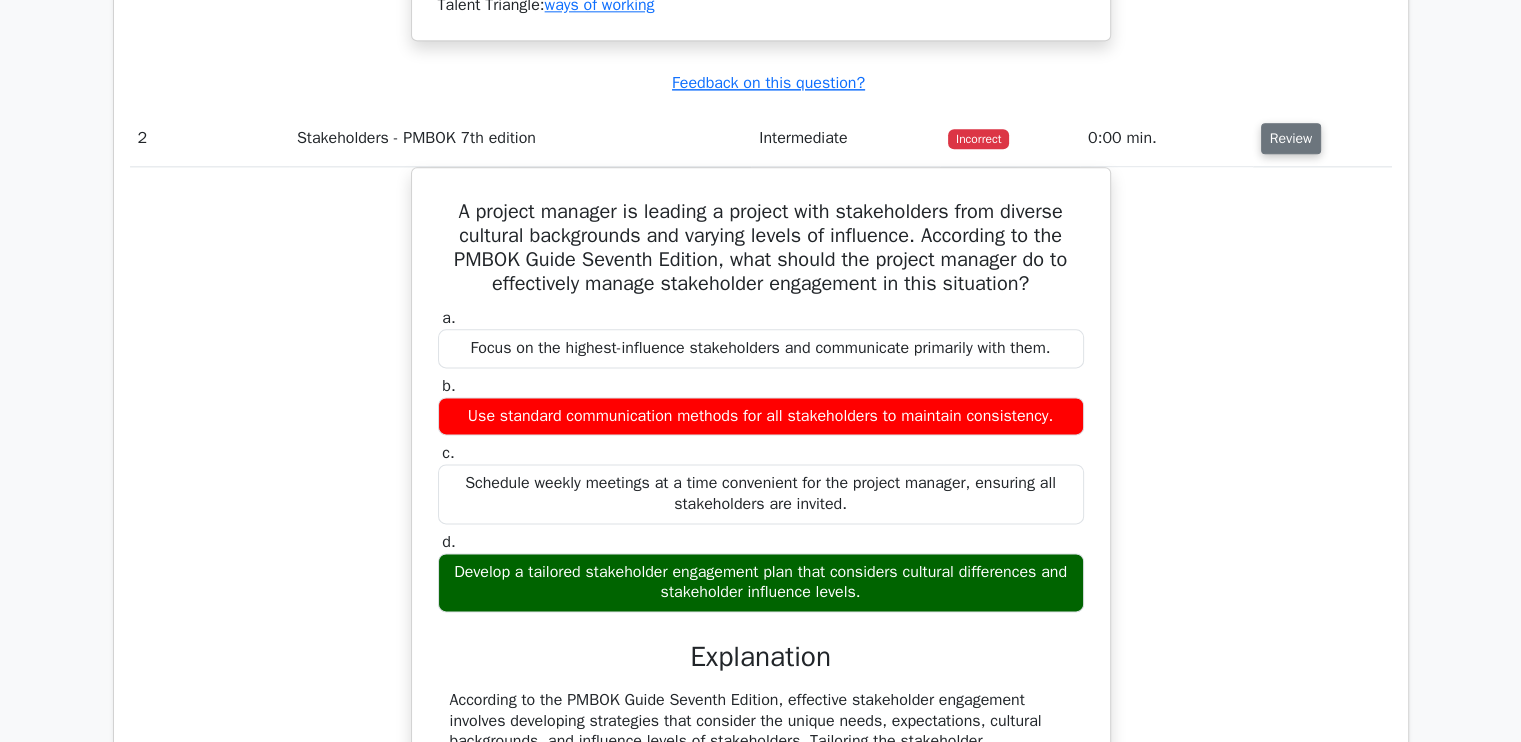 click on "Review" at bounding box center (1291, 138) 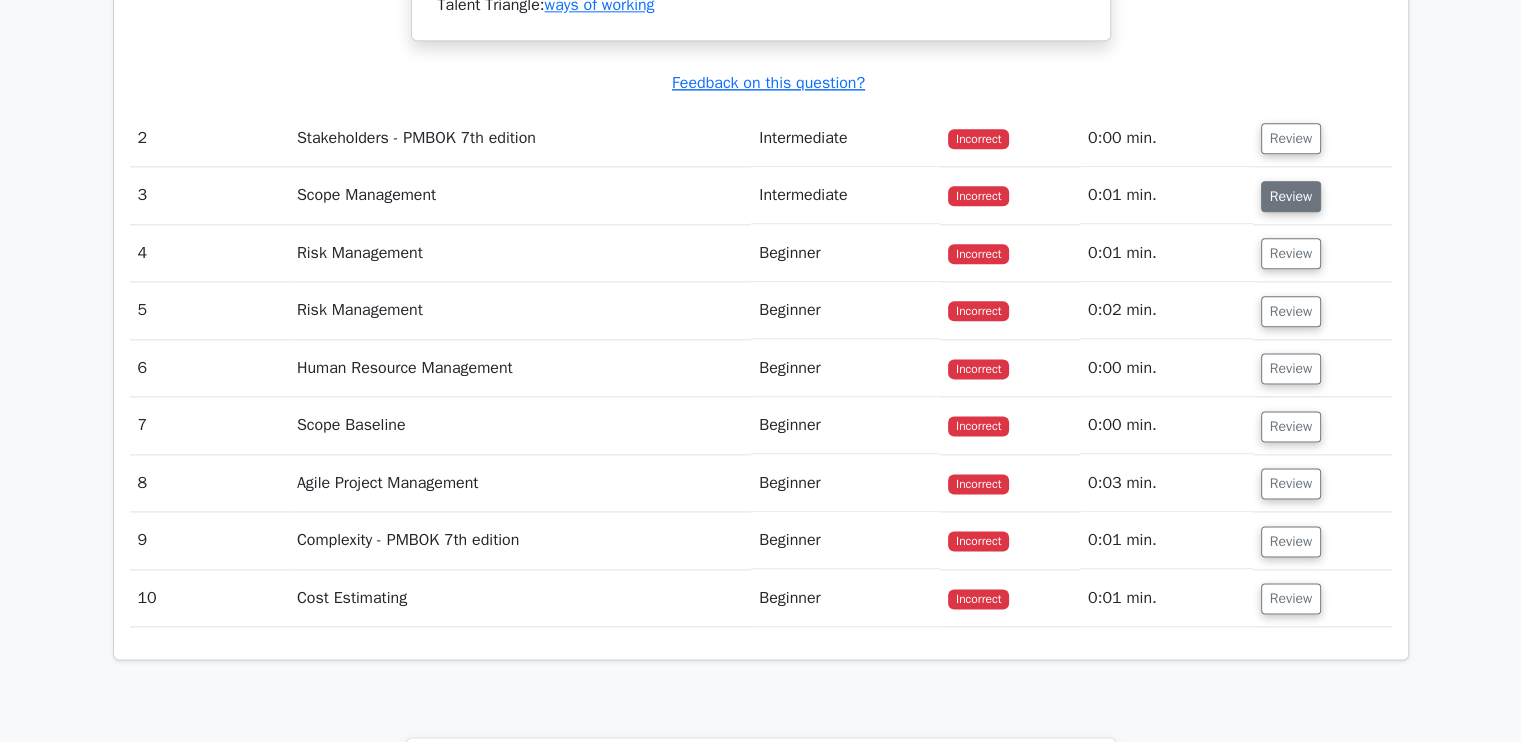 click on "Review" at bounding box center (1291, 196) 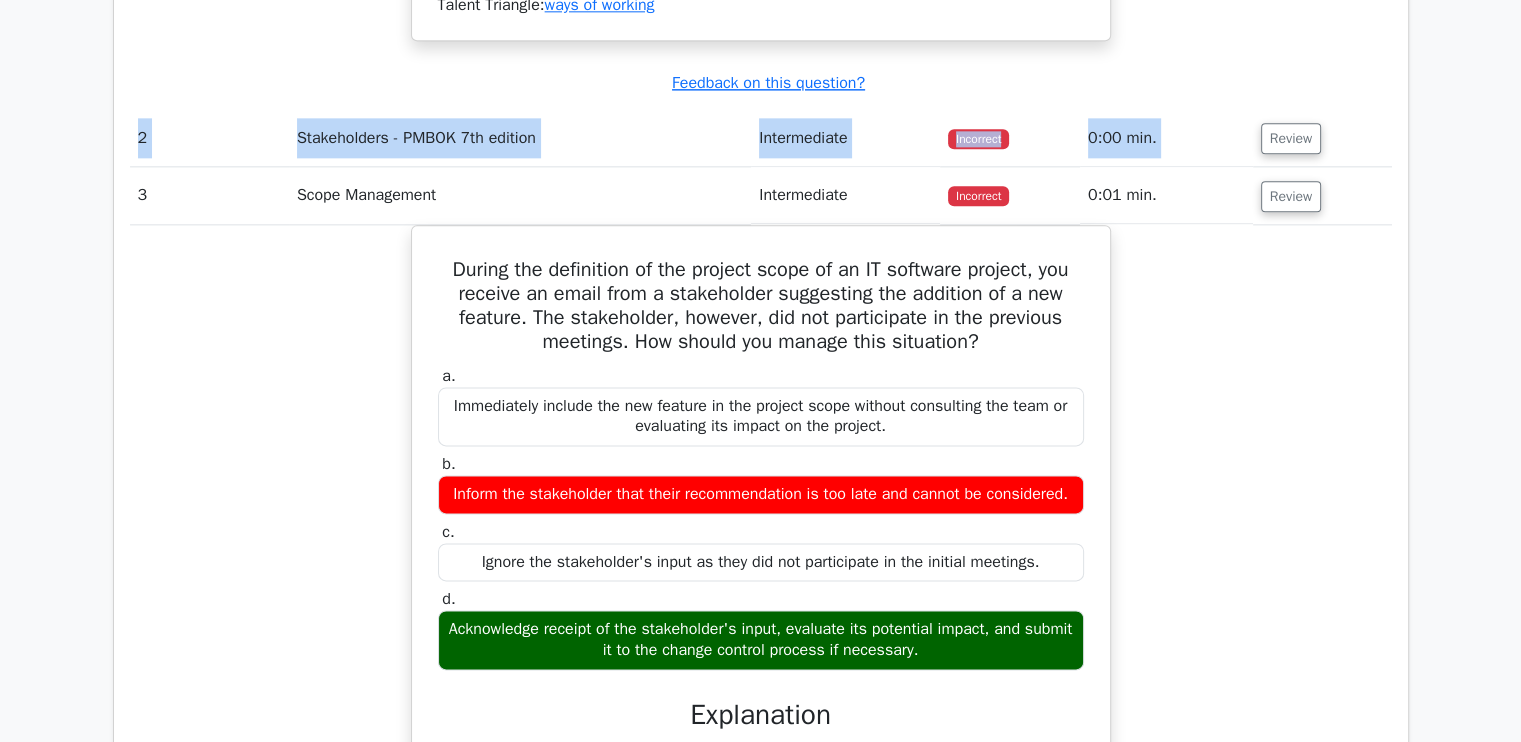 drag, startPoint x: 1288, startPoint y: 103, endPoint x: 1286, endPoint y: 117, distance: 14.142136 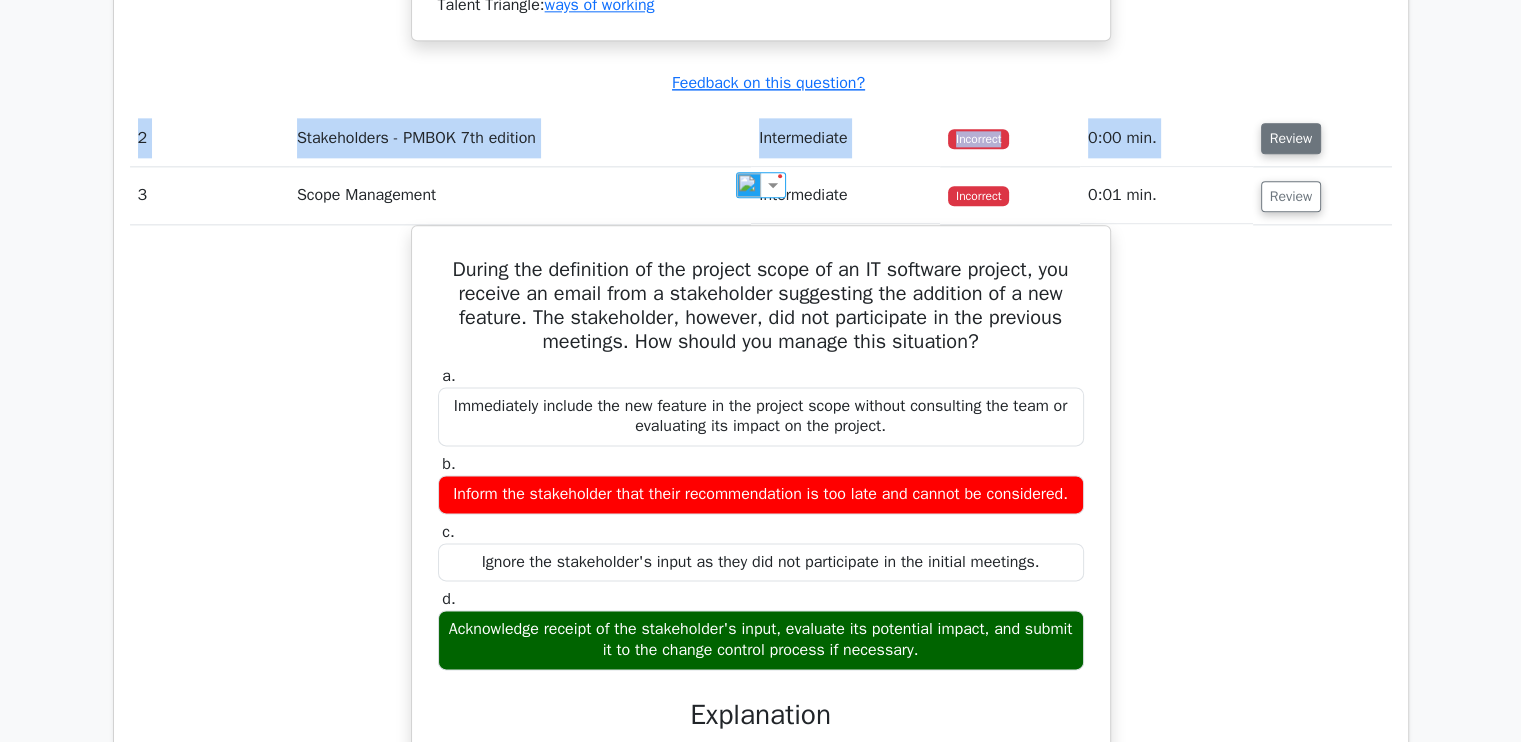 click on "Review" at bounding box center [1291, 138] 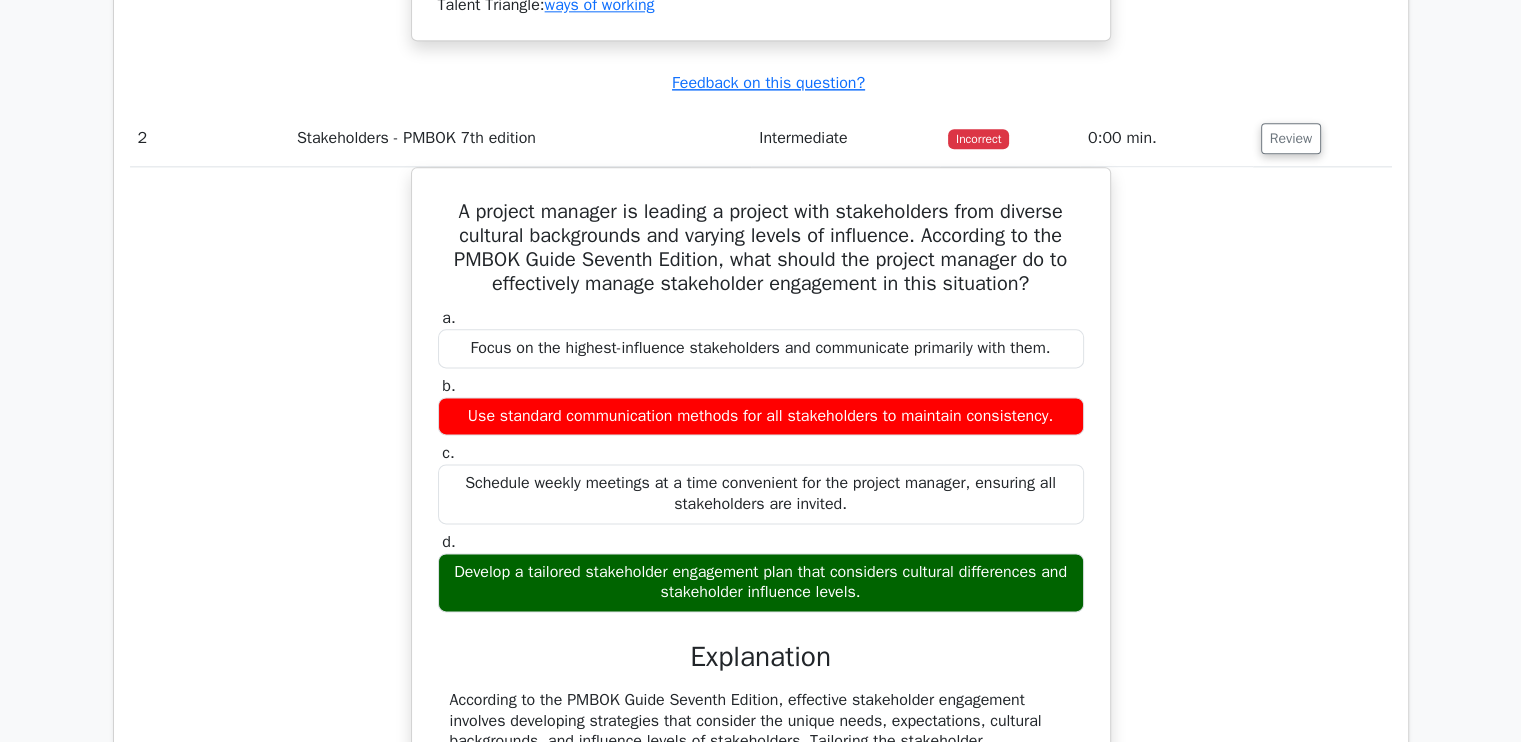 click on "A project manager is leading a project with stakeholders from diverse cultural backgrounds and varying levels of influence. According to the PMBOK Guide Seventh Edition, what should the project manager do to effectively manage stakeholder engagement in this situation?
a.
Focus on the highest-influence stakeholders and communicate primarily with them.
b. c." at bounding box center (761, 565) 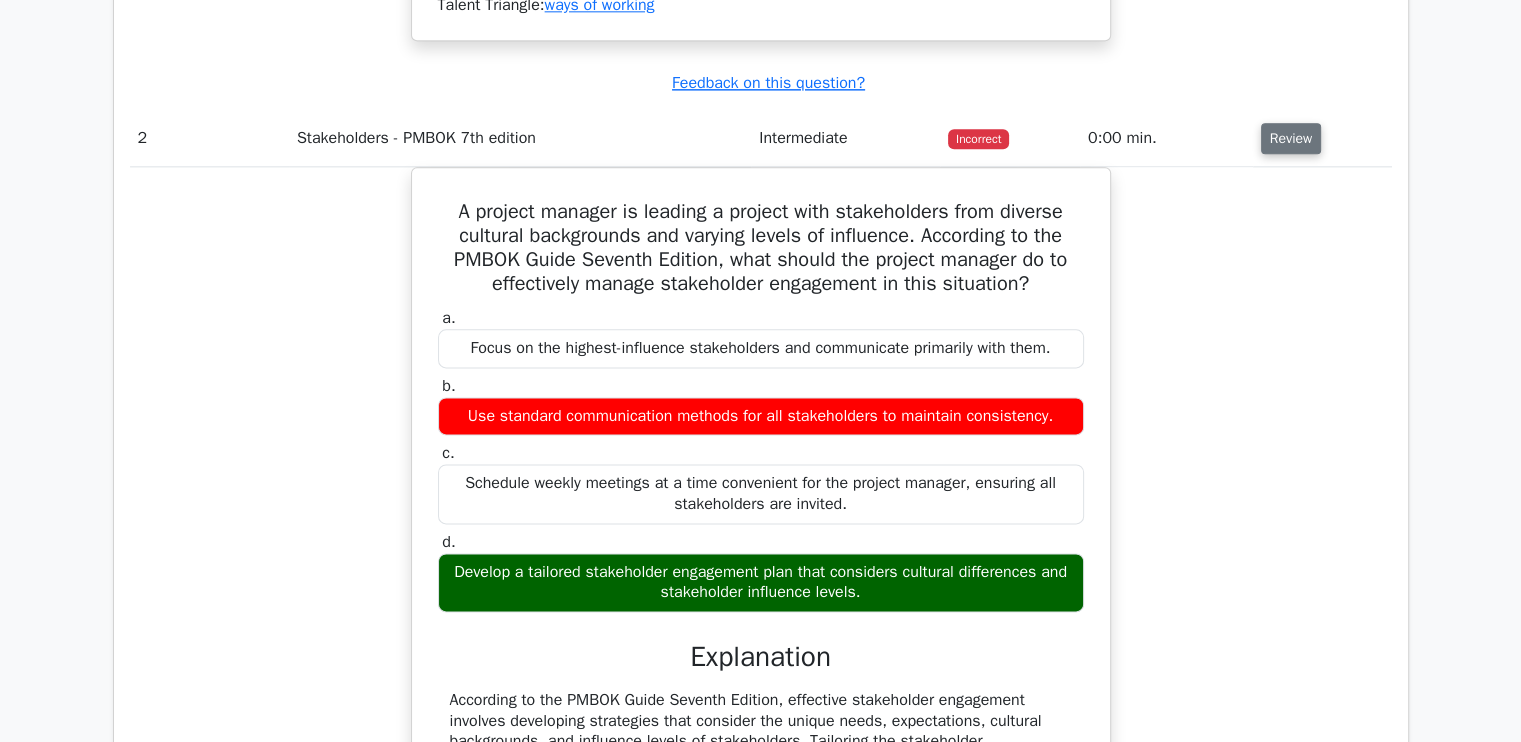 click on "Review" at bounding box center [1291, 138] 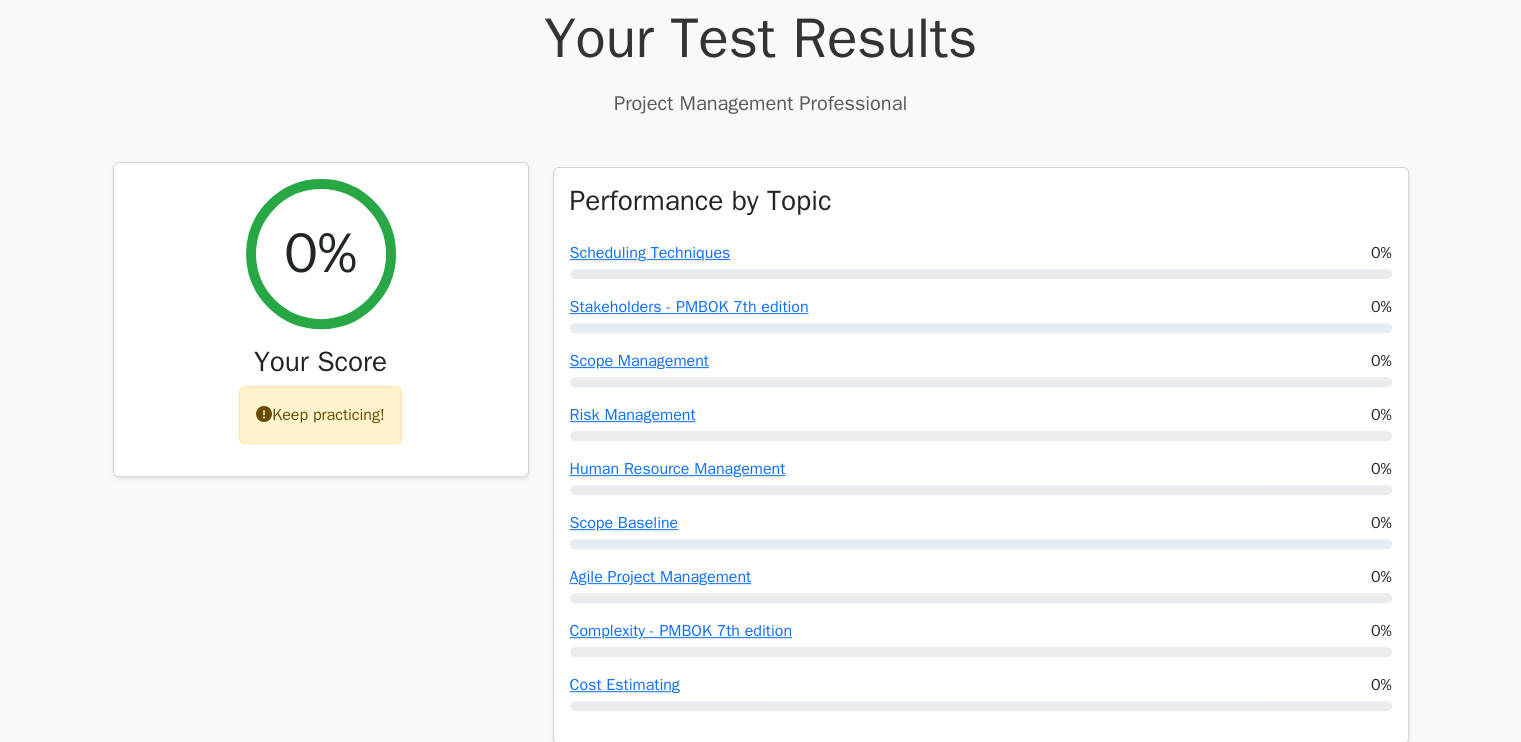 scroll, scrollTop: 1572, scrollLeft: 0, axis: vertical 